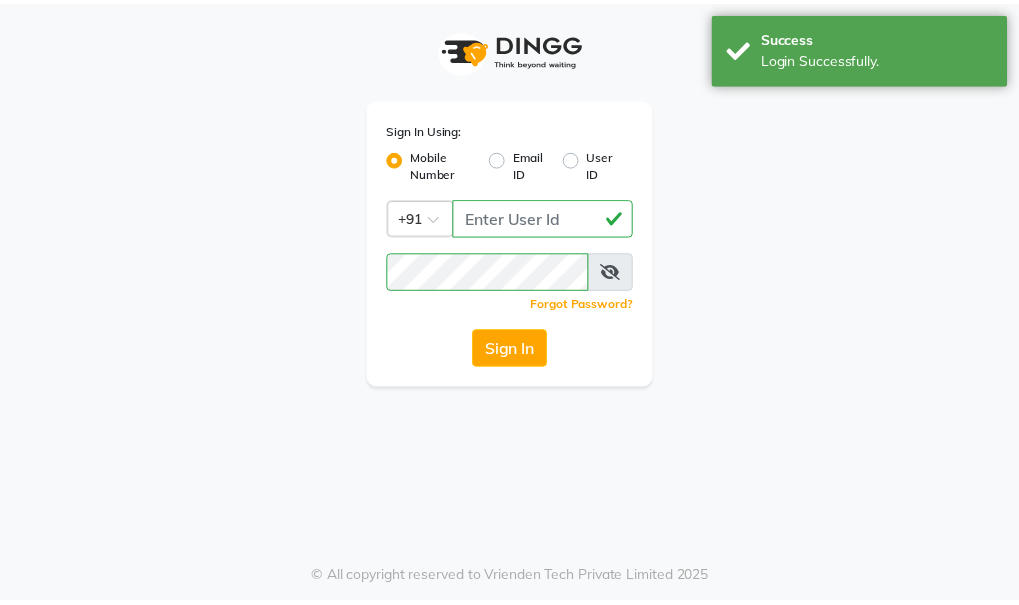 scroll, scrollTop: 0, scrollLeft: 0, axis: both 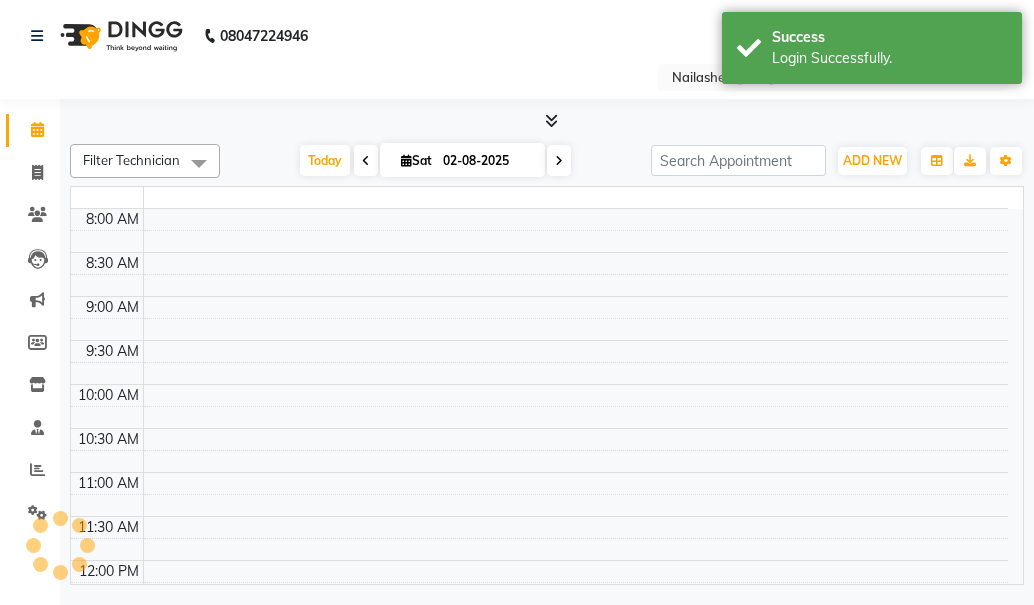 select on "en" 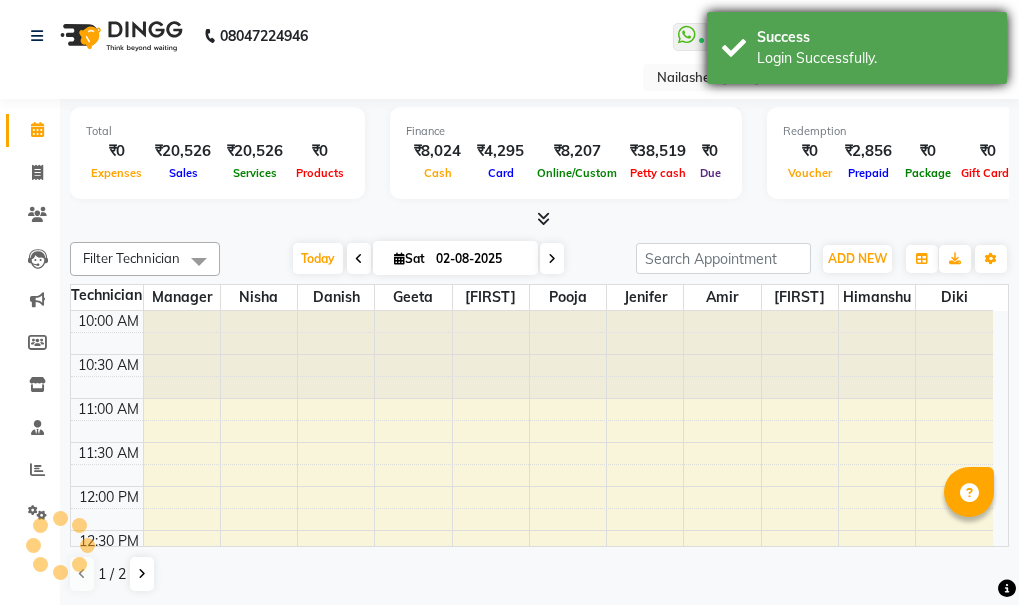 scroll, scrollTop: 0, scrollLeft: 0, axis: both 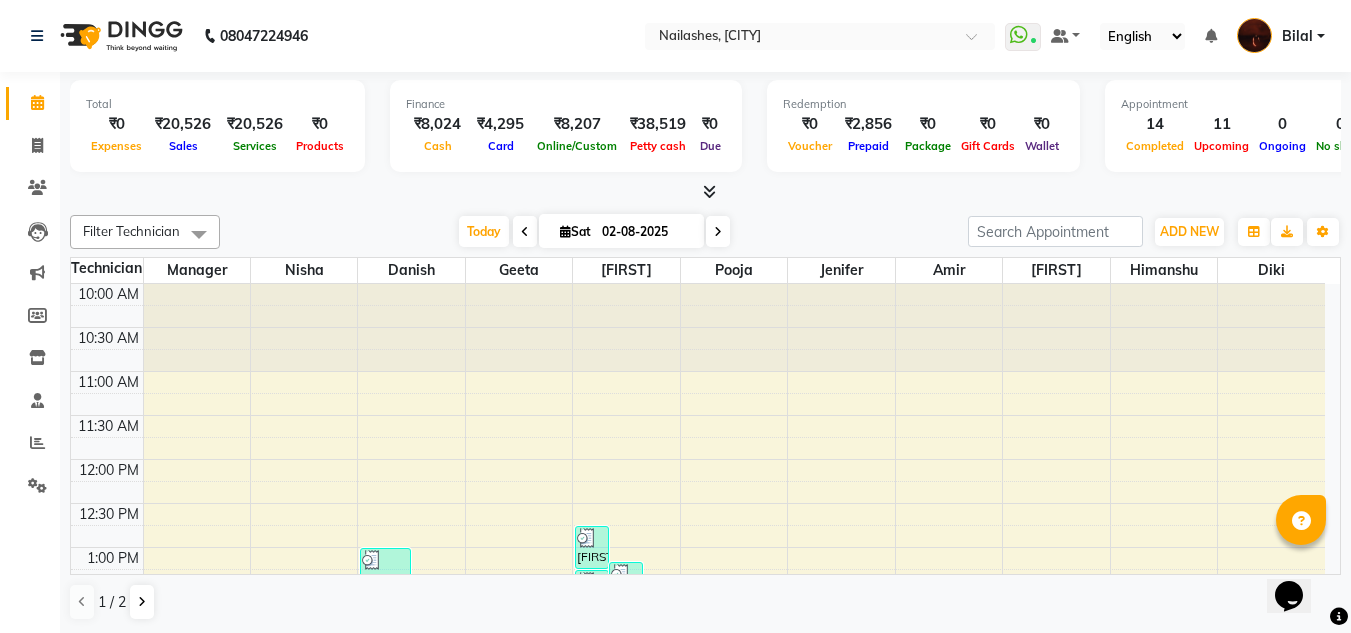 click on "08047224946 Select Location × Nailashes, Indiranagar  WhatsApp Status  ✕ Status:  Connected Most Recent Message: 02-08-2025     05:58 PM Recent Service Activity: 02-08-2025     06:50 PM Default Panel My Panel English ENGLISH Español العربية मराठी हिंदी ગુજરાતી தமிழ் 中文 Notifications nothing to show Bilal Manage Profile Change Password Sign out  Version:3.15.11" 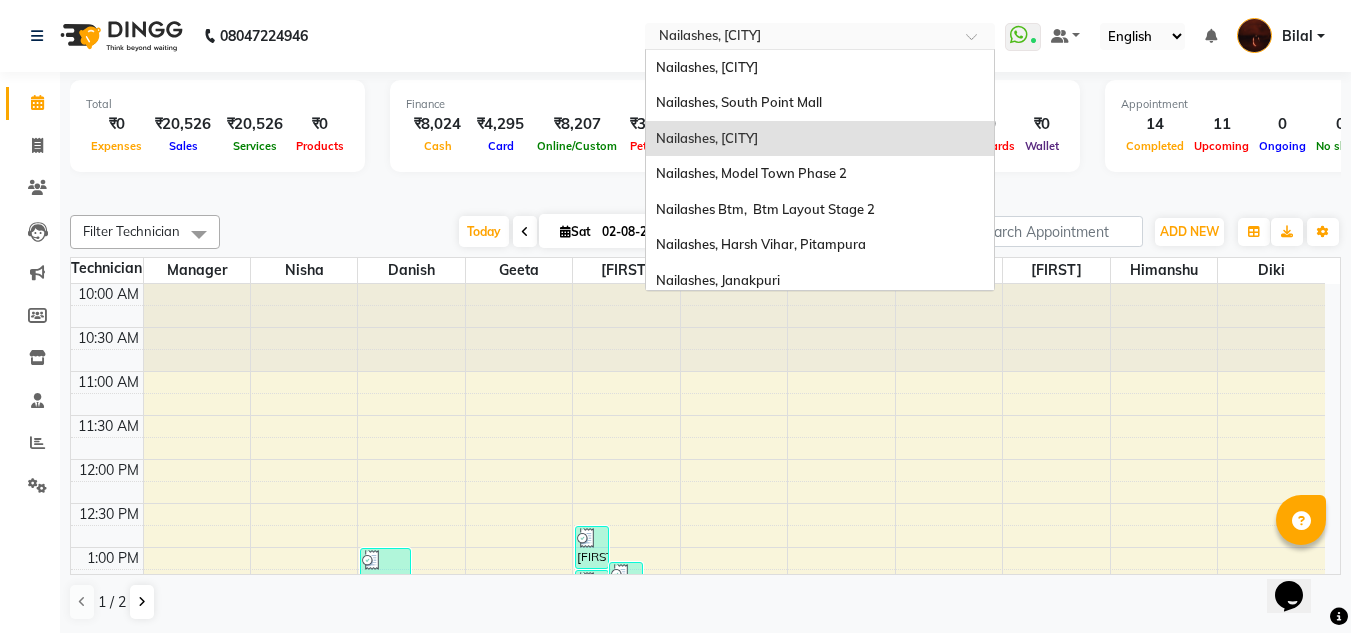 click at bounding box center [978, 42] 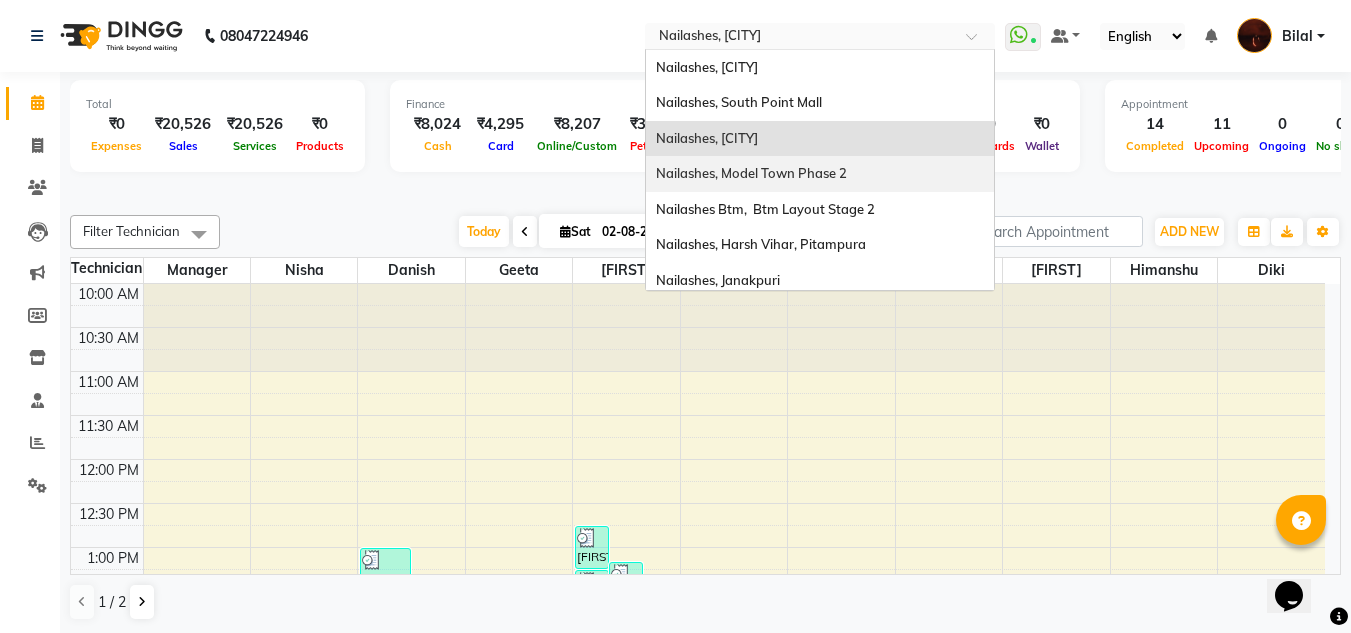 click on "Nailashes, Model Town Phase 2" at bounding box center [751, 173] 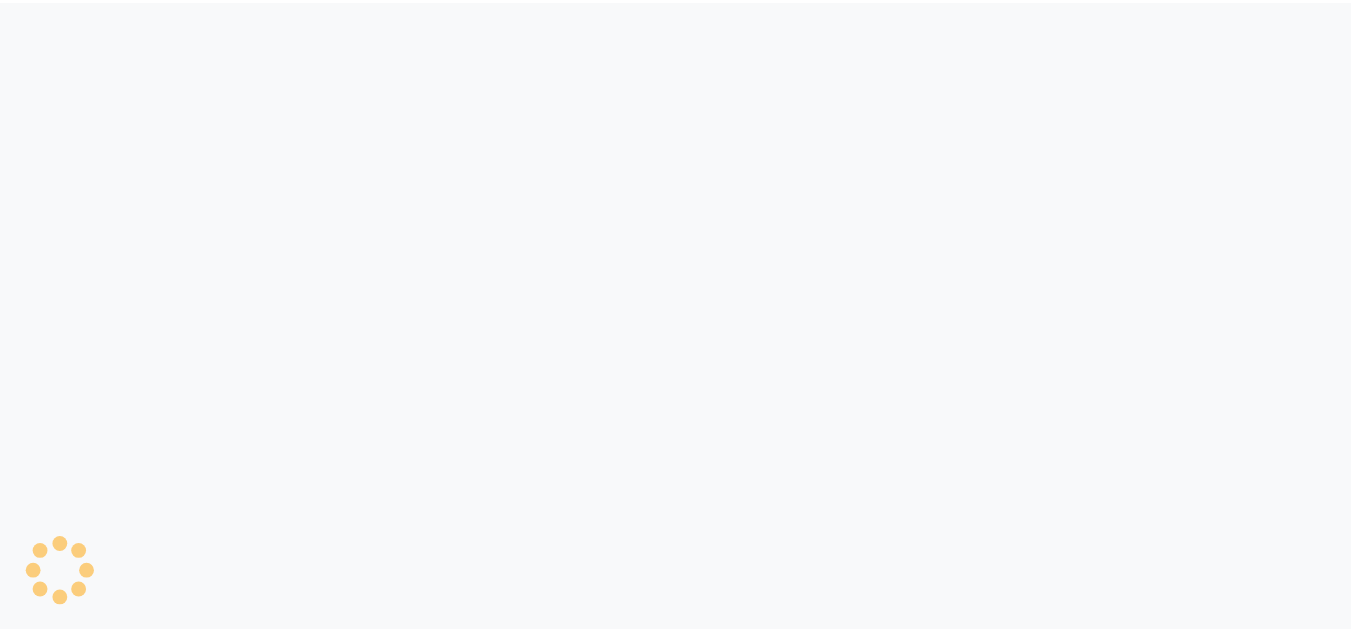 scroll, scrollTop: 0, scrollLeft: 0, axis: both 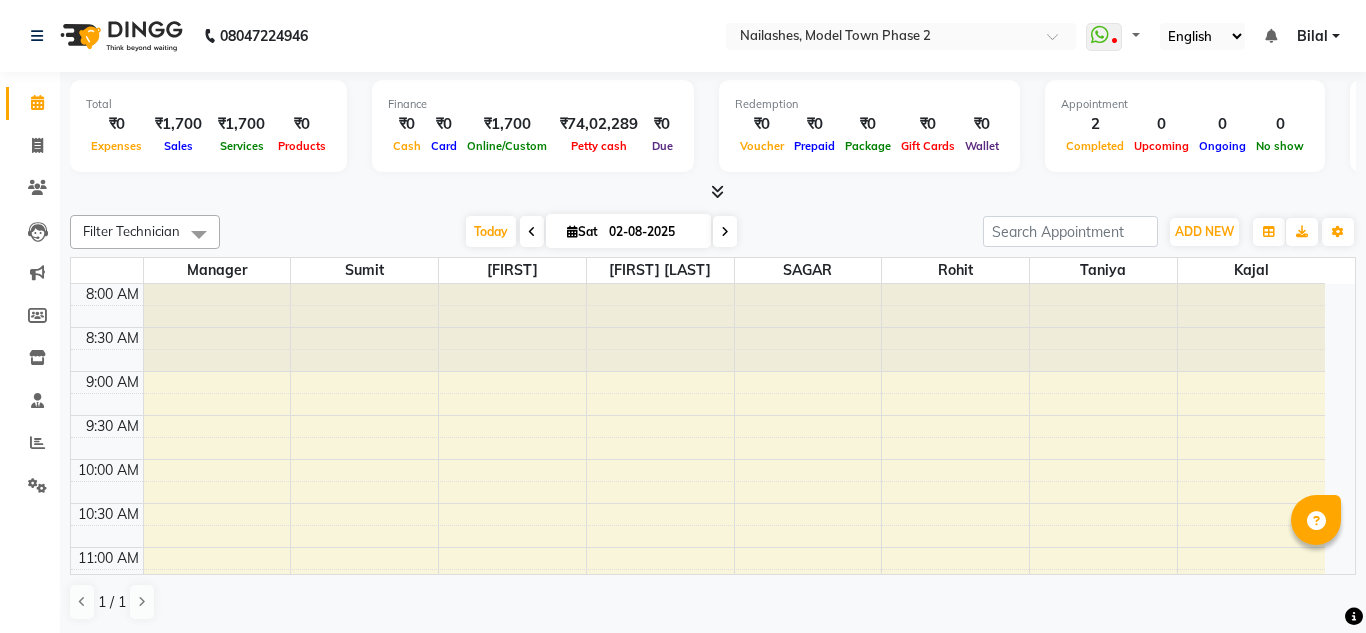 select on "en" 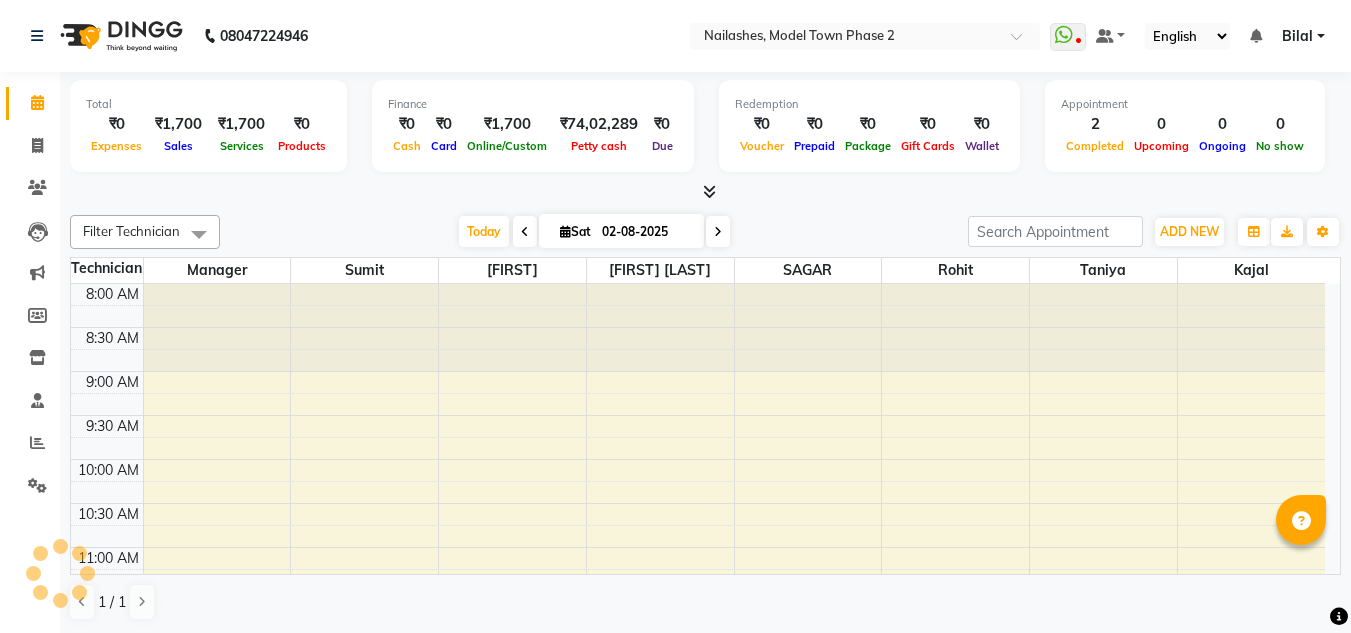 scroll, scrollTop: 0, scrollLeft: 0, axis: both 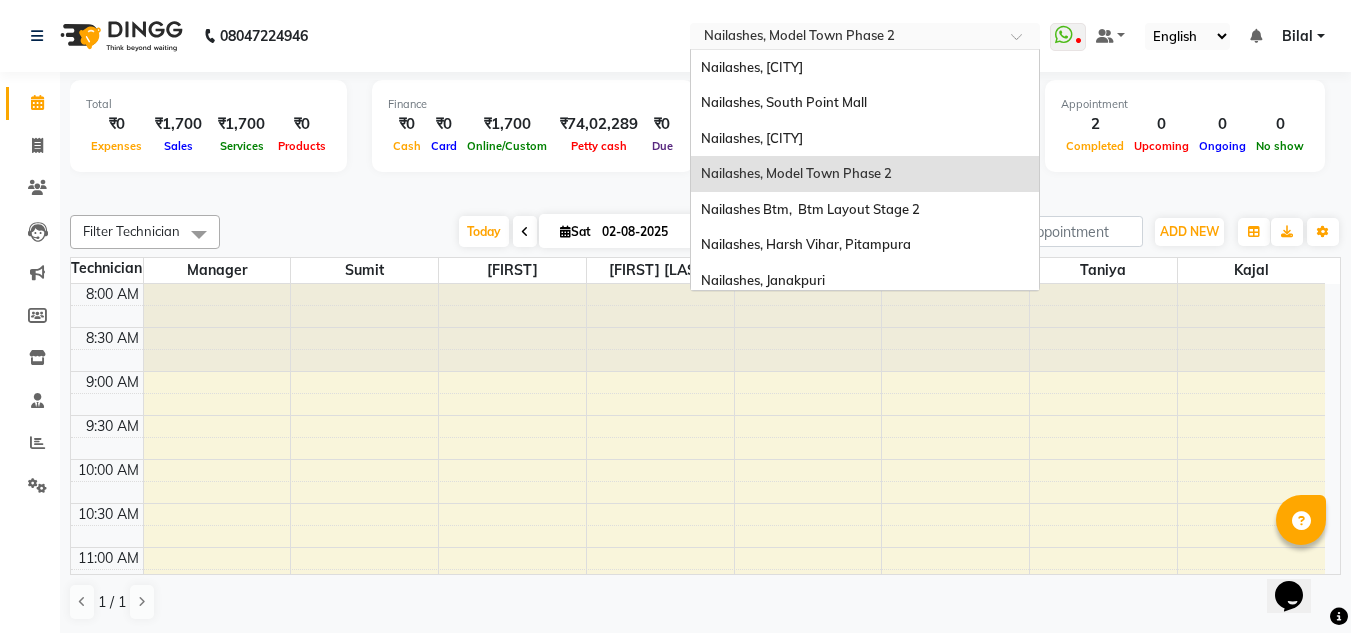 click at bounding box center (865, 38) 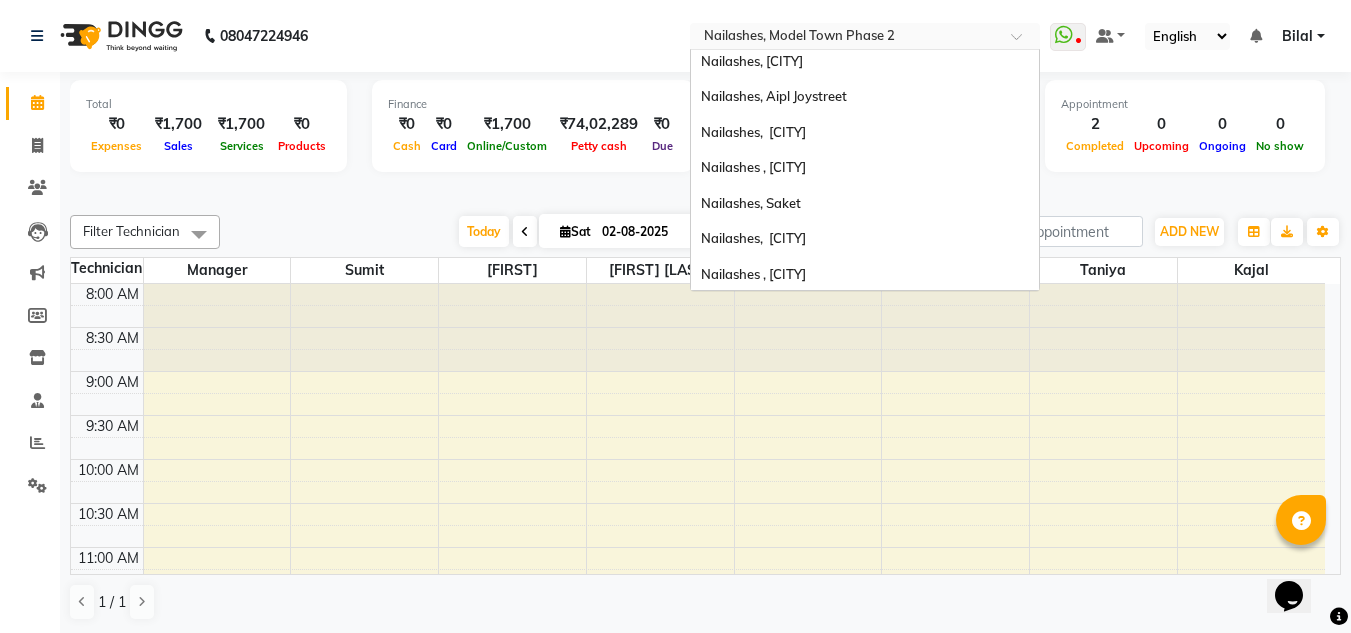 scroll, scrollTop: 576, scrollLeft: 0, axis: vertical 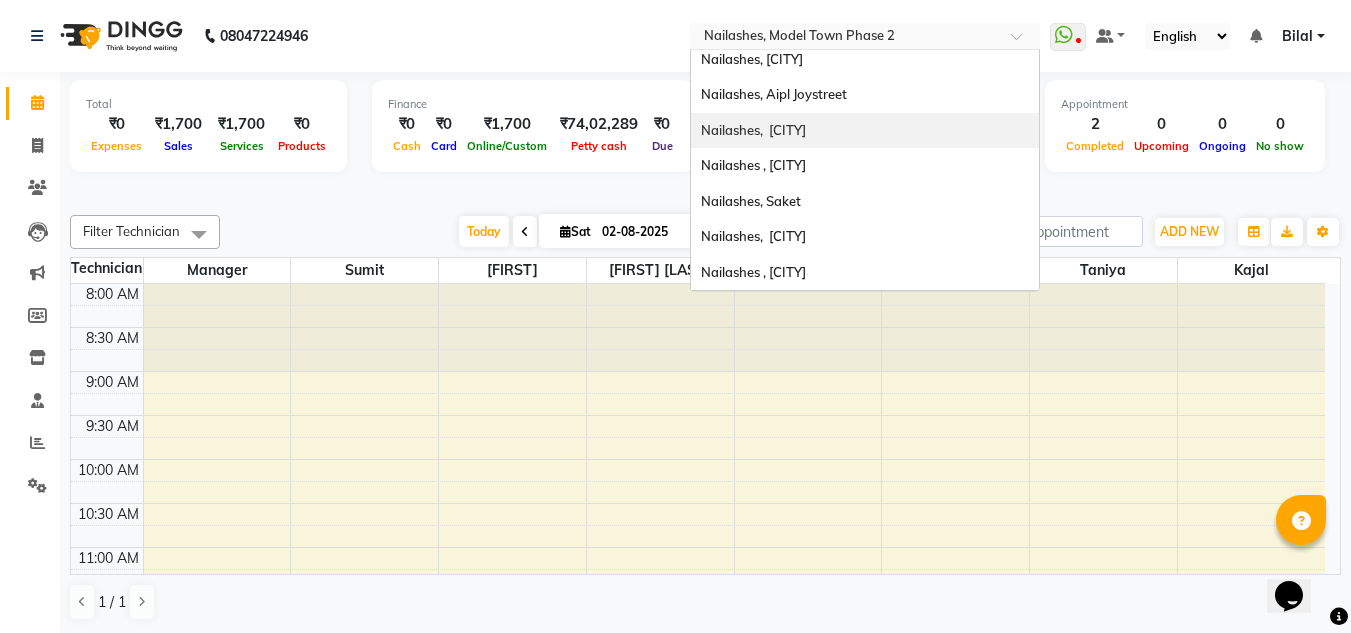 click on "Nailashes,  [CITY]" at bounding box center (865, 131) 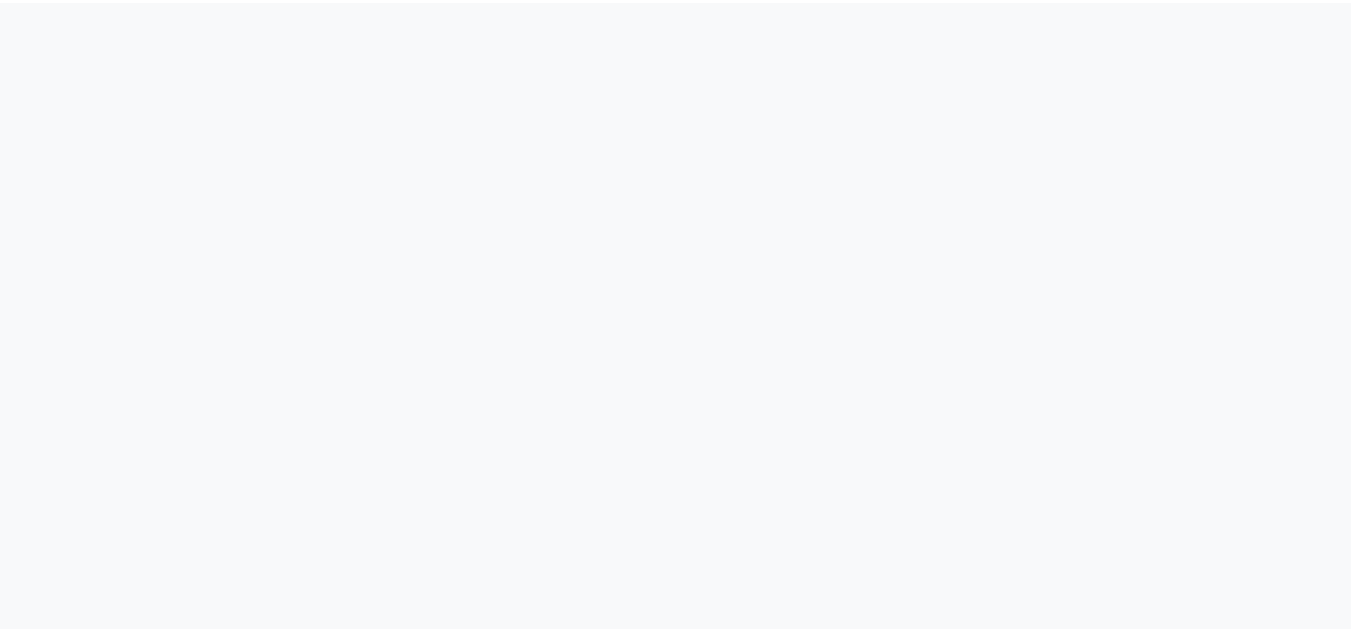 scroll, scrollTop: 0, scrollLeft: 0, axis: both 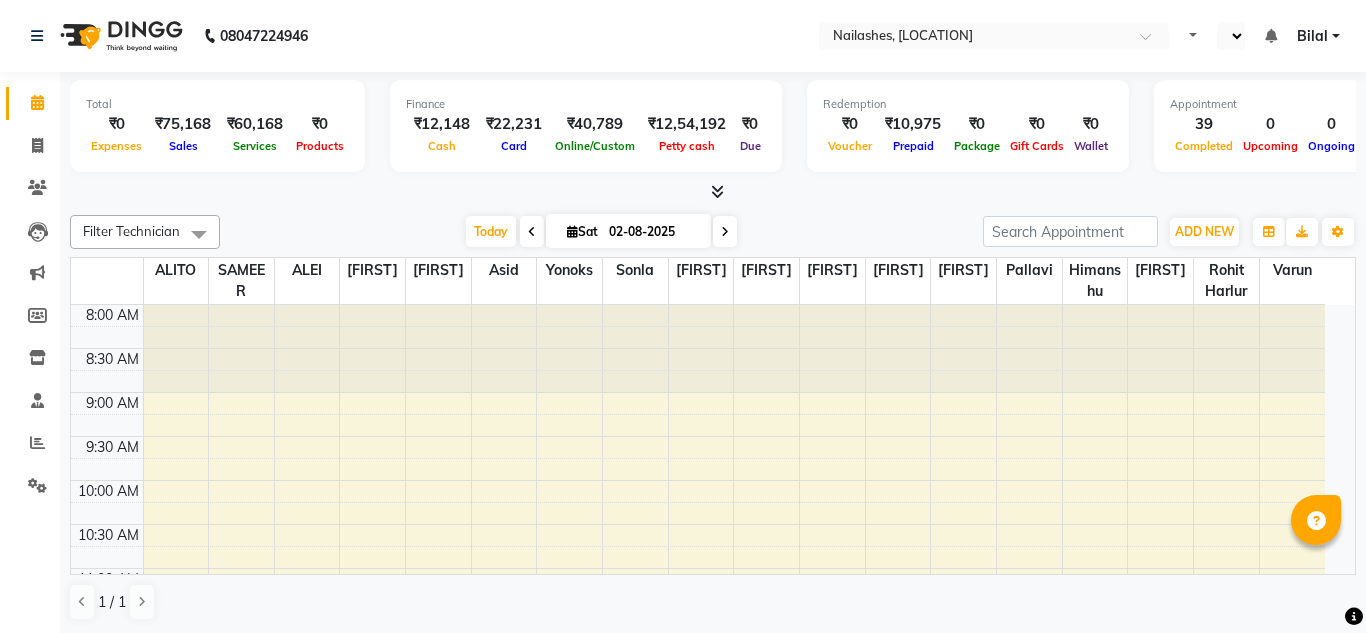 select on "en" 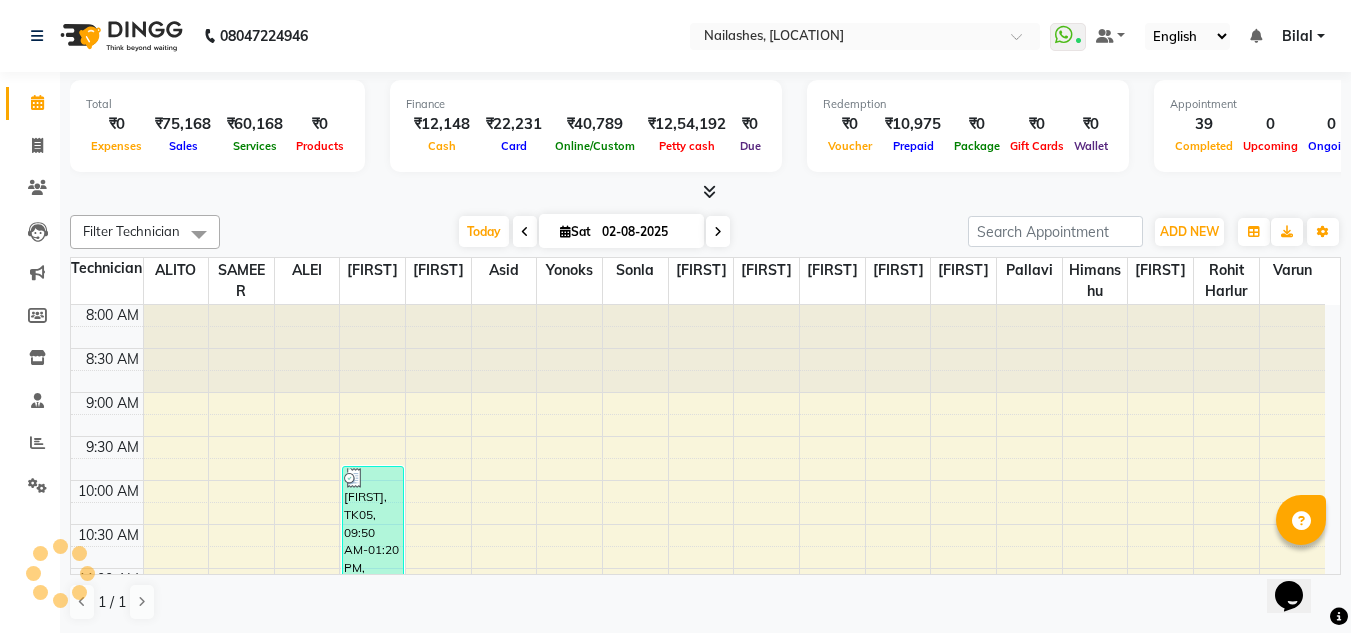 scroll, scrollTop: 0, scrollLeft: 0, axis: both 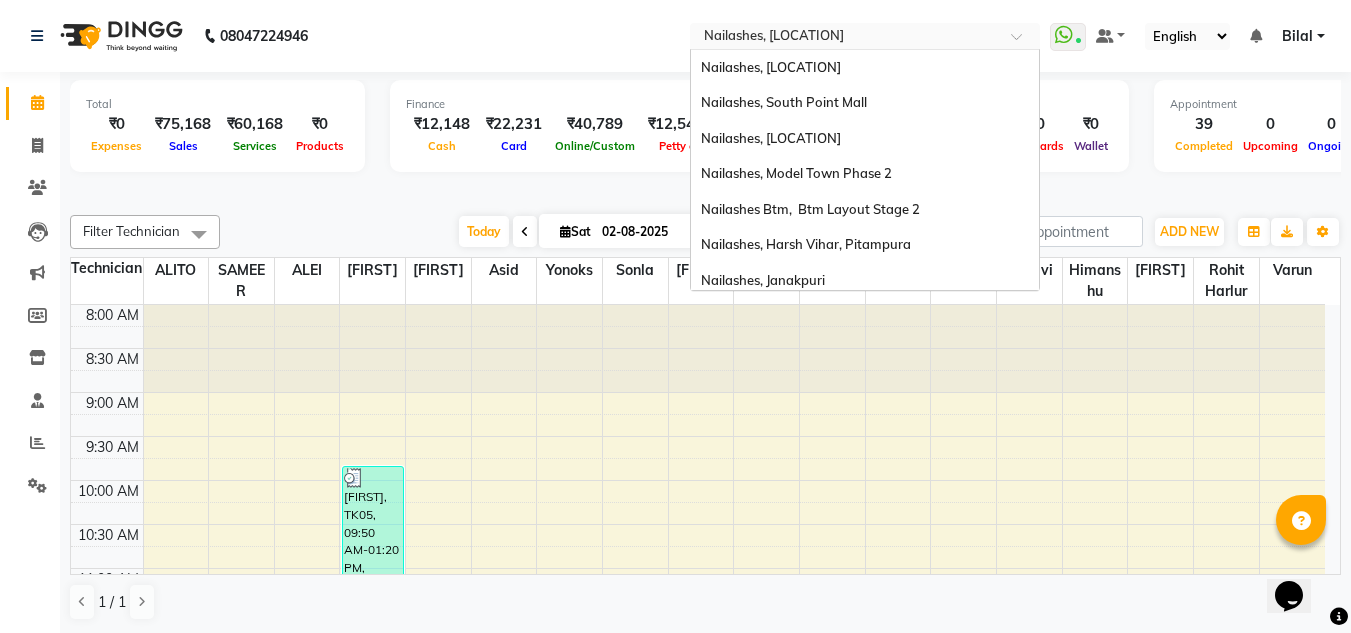 click at bounding box center (845, 38) 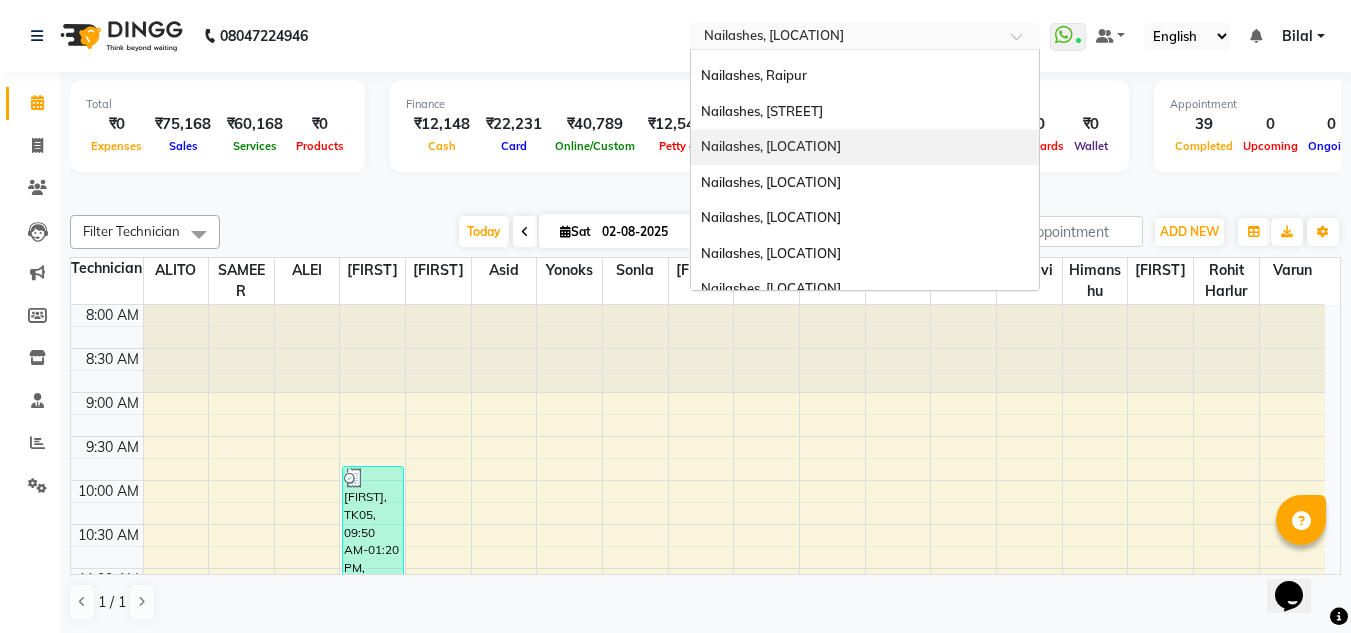 scroll, scrollTop: 880, scrollLeft: 0, axis: vertical 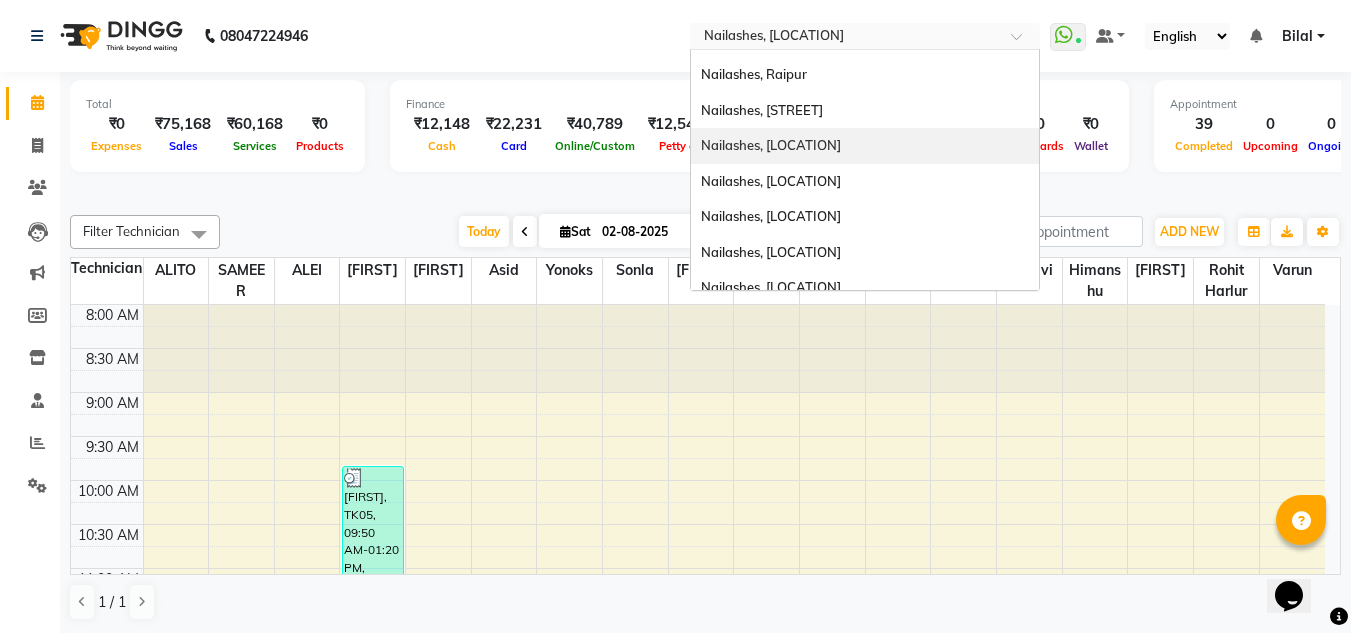 click on "Nailashes, [LOCATION]" at bounding box center (865, 146) 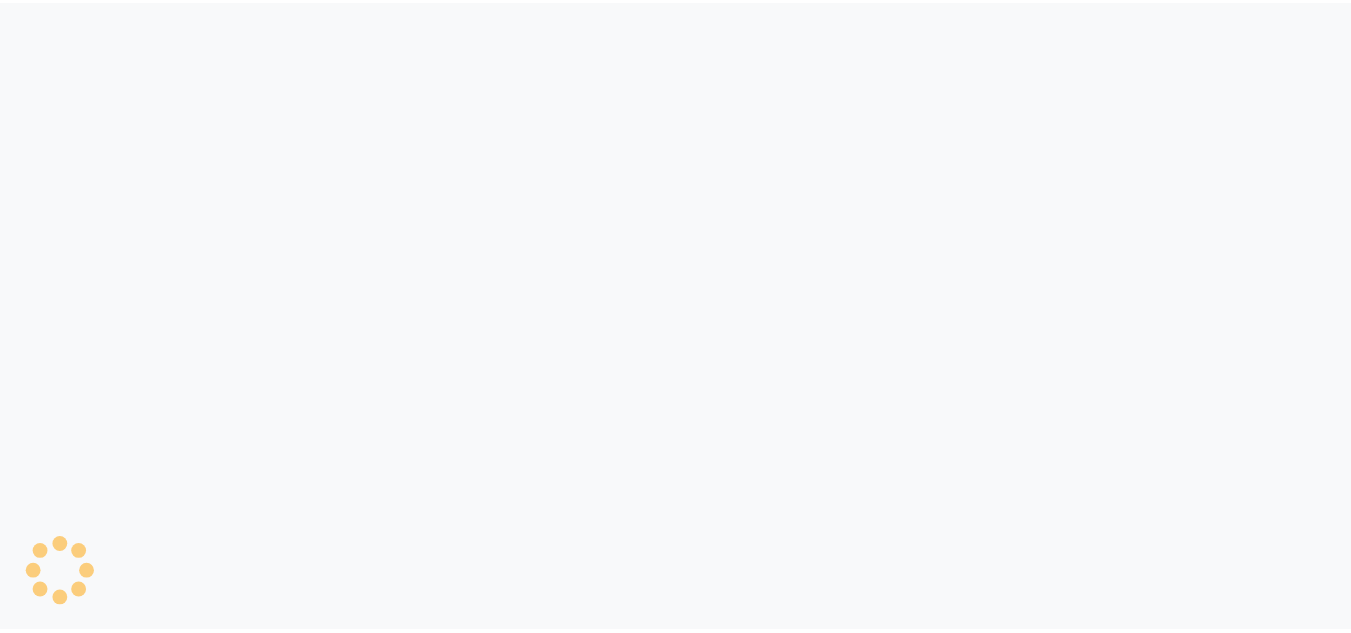 scroll, scrollTop: 0, scrollLeft: 0, axis: both 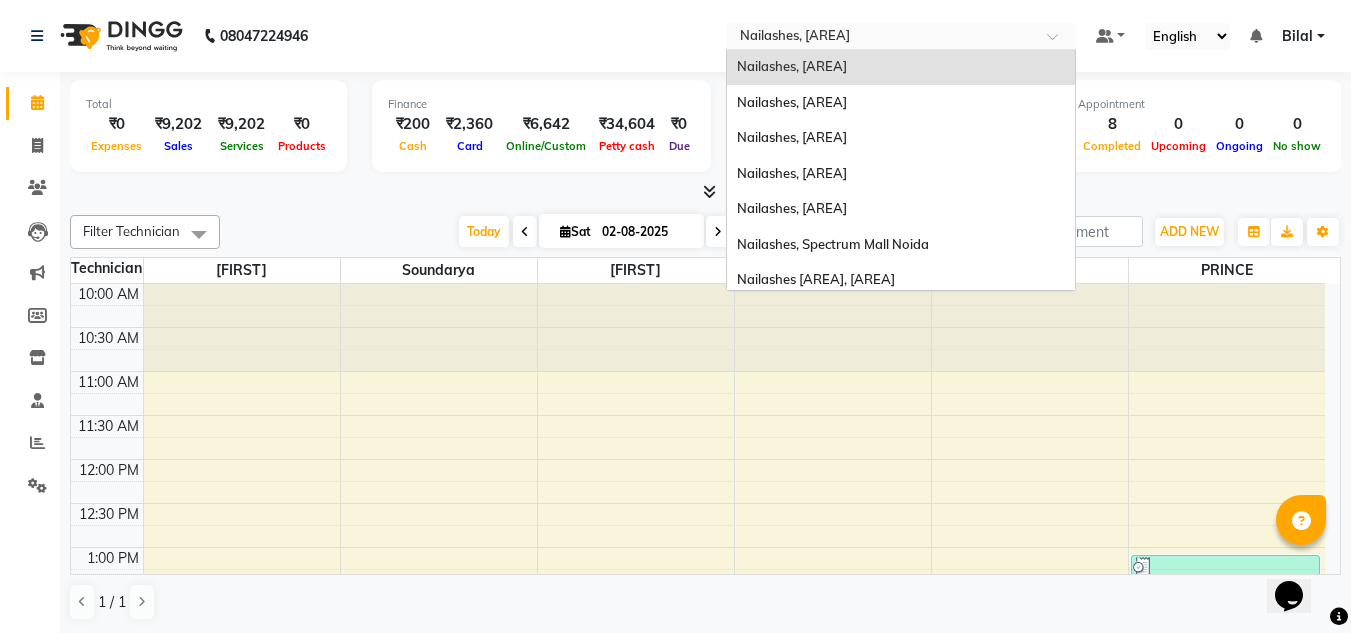 click at bounding box center (881, 38) 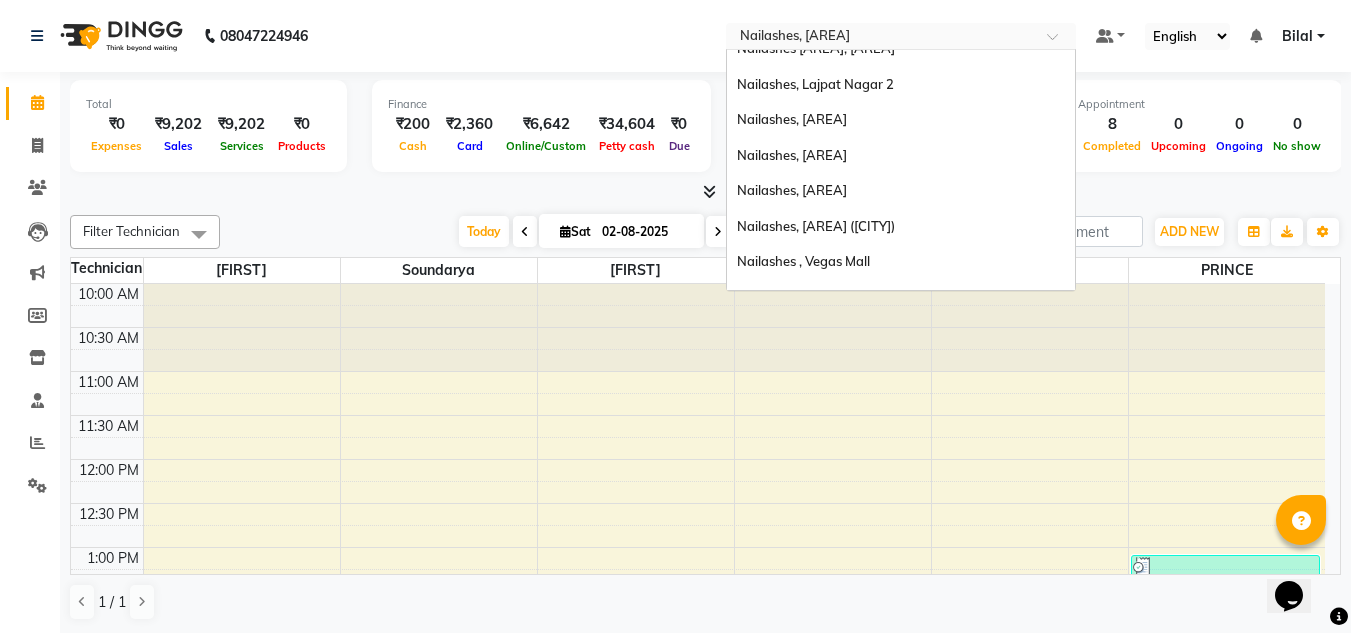 scroll, scrollTop: 1191, scrollLeft: 0, axis: vertical 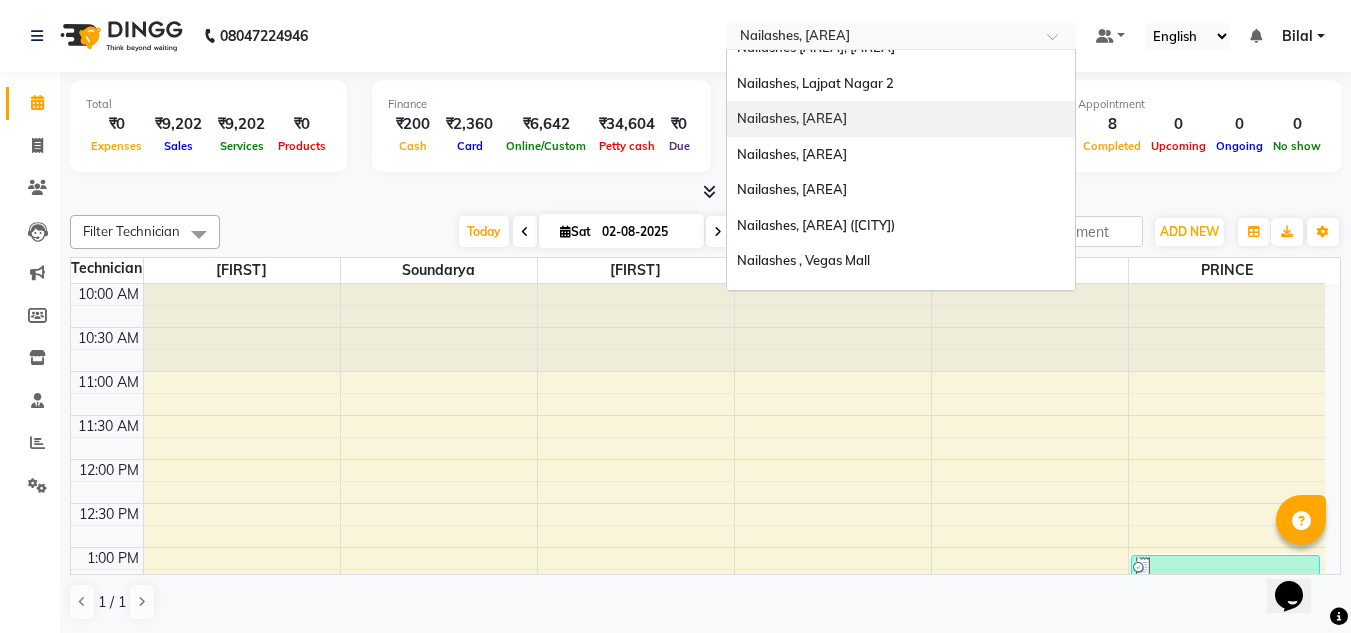click on "Nailashes, [CITY]" at bounding box center [792, 118] 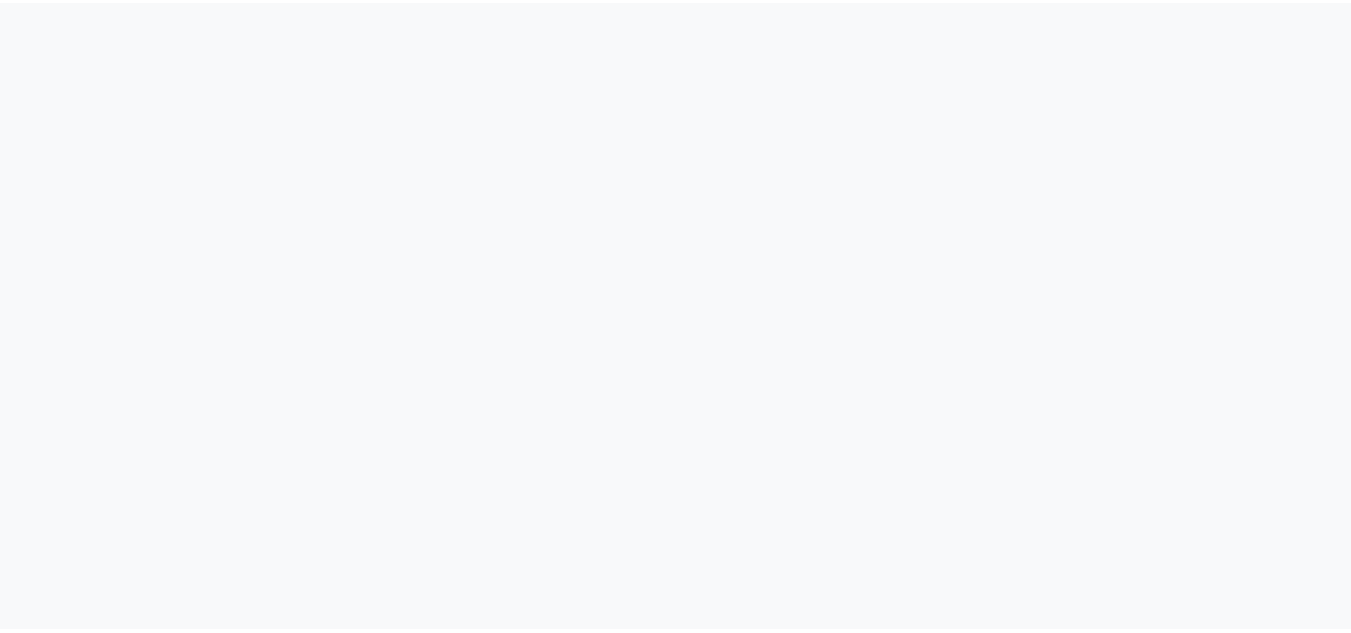 scroll, scrollTop: 0, scrollLeft: 0, axis: both 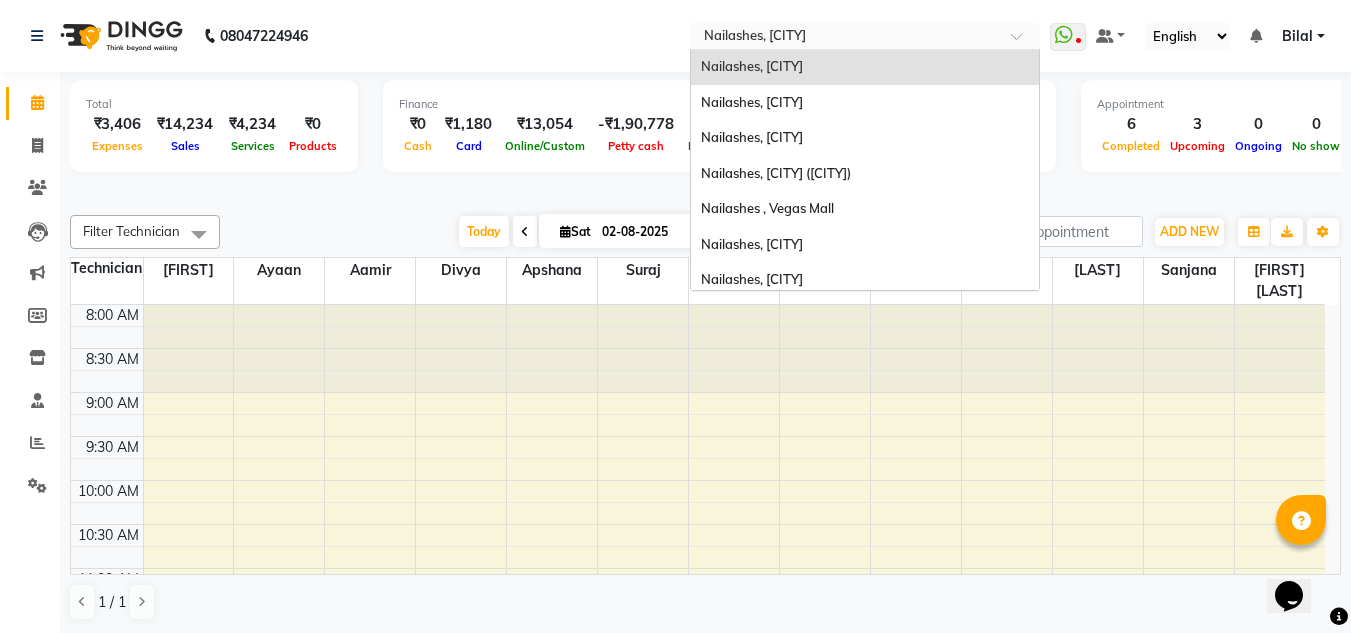 click at bounding box center (845, 38) 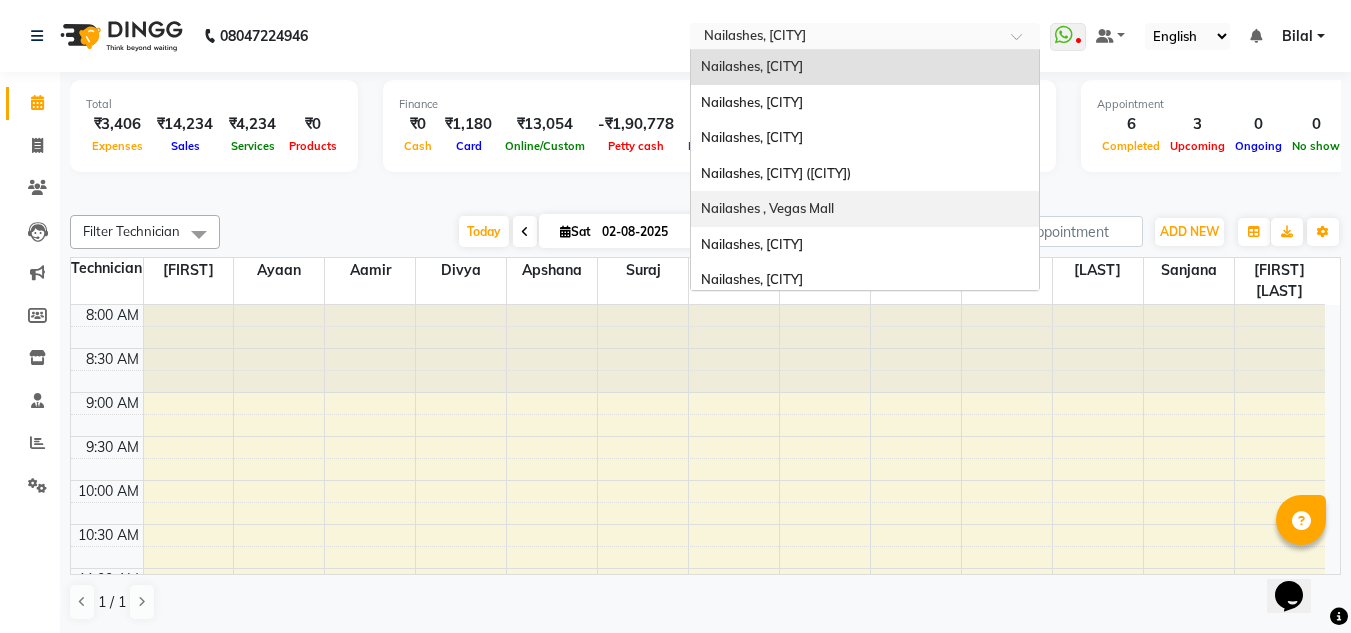 scroll, scrollTop: 1357, scrollLeft: 0, axis: vertical 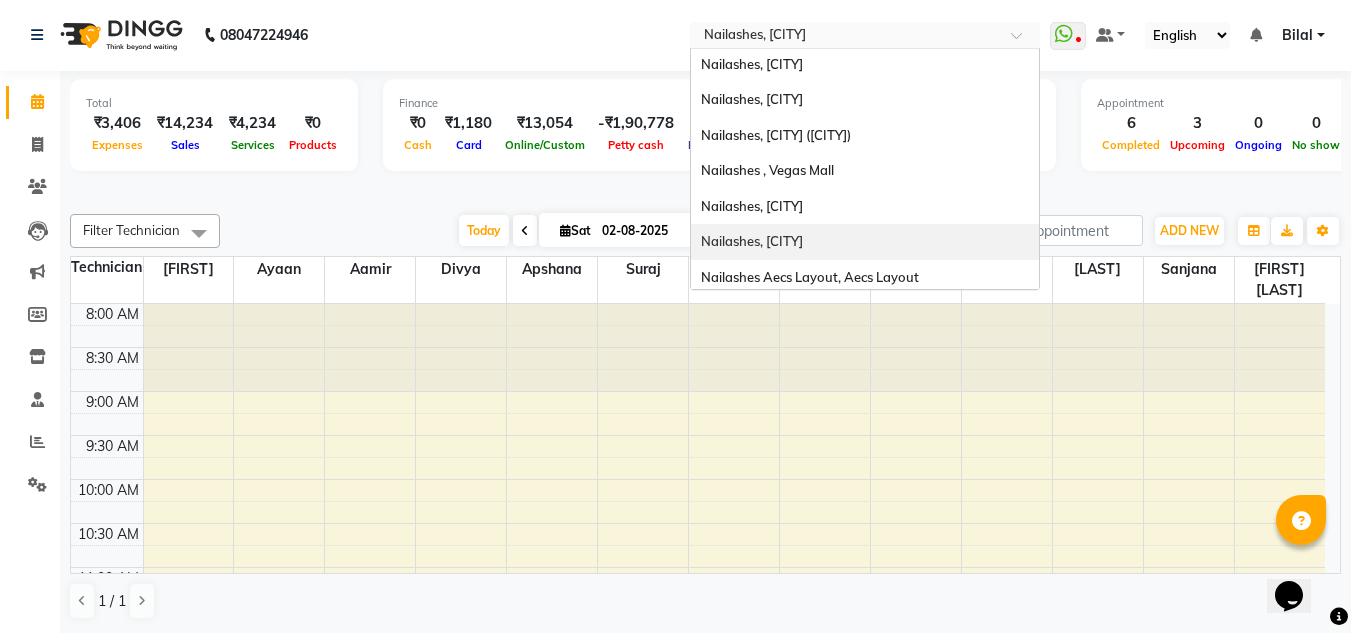 click on "Nailashes, Basaveshwar Nagar" at bounding box center [752, 241] 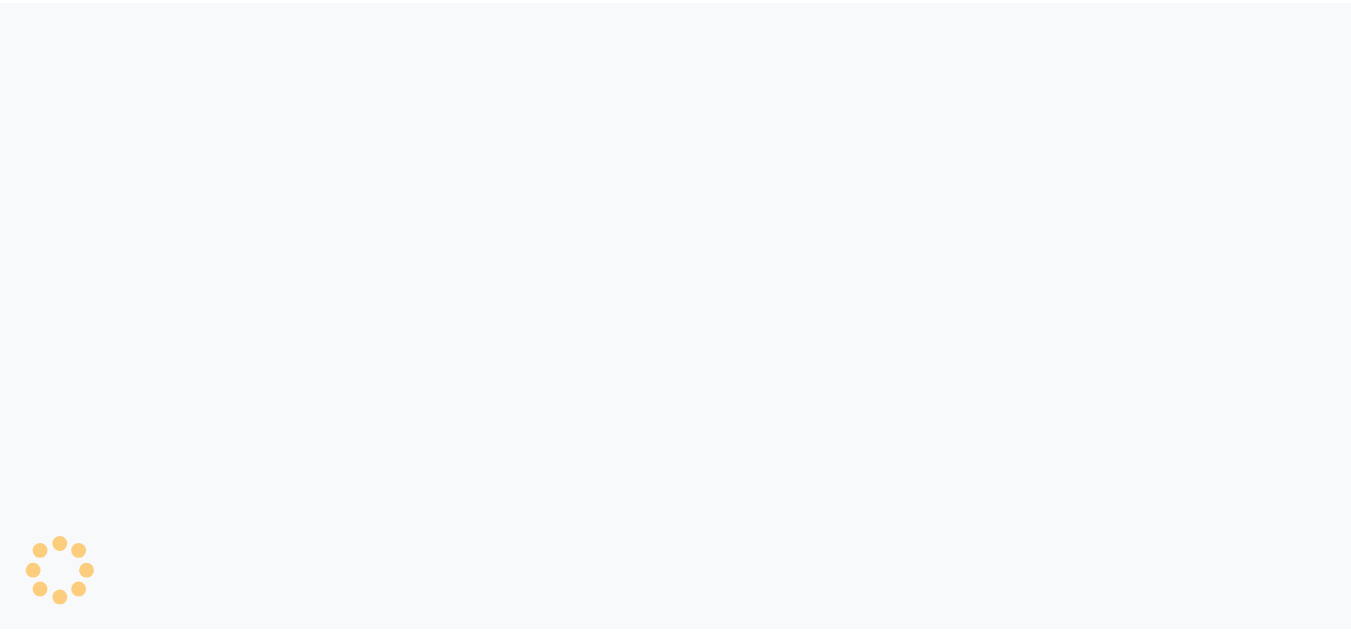 scroll, scrollTop: 0, scrollLeft: 0, axis: both 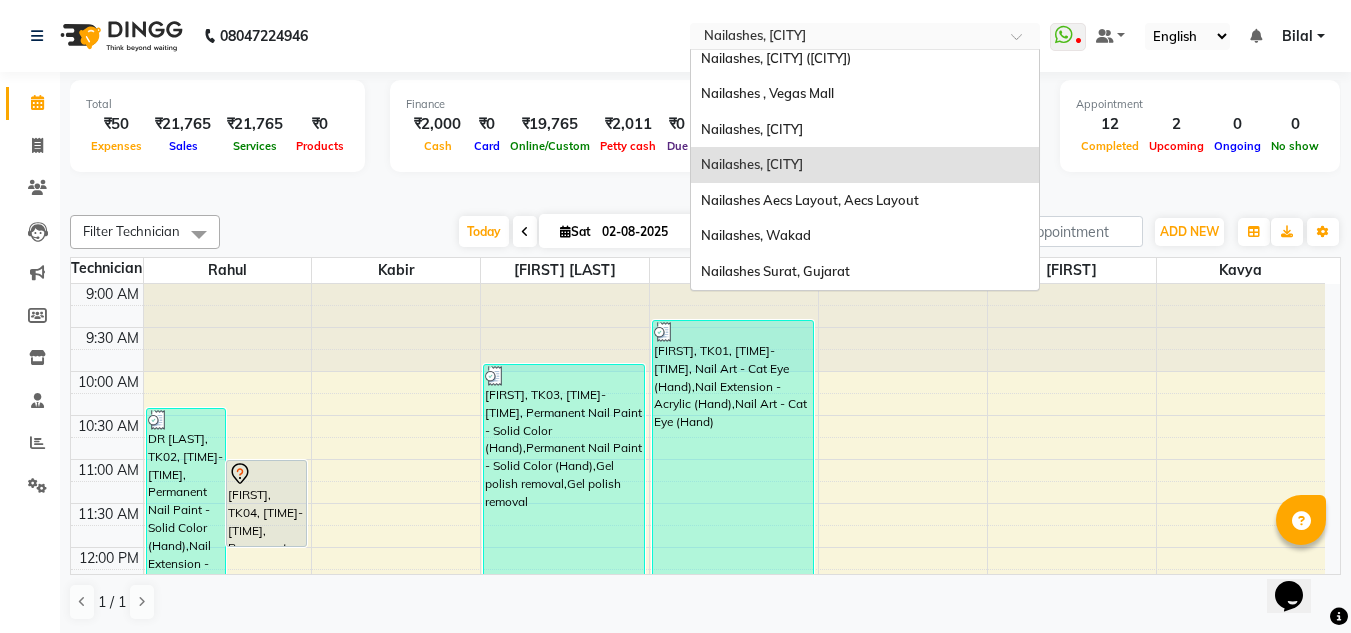 click at bounding box center [845, 38] 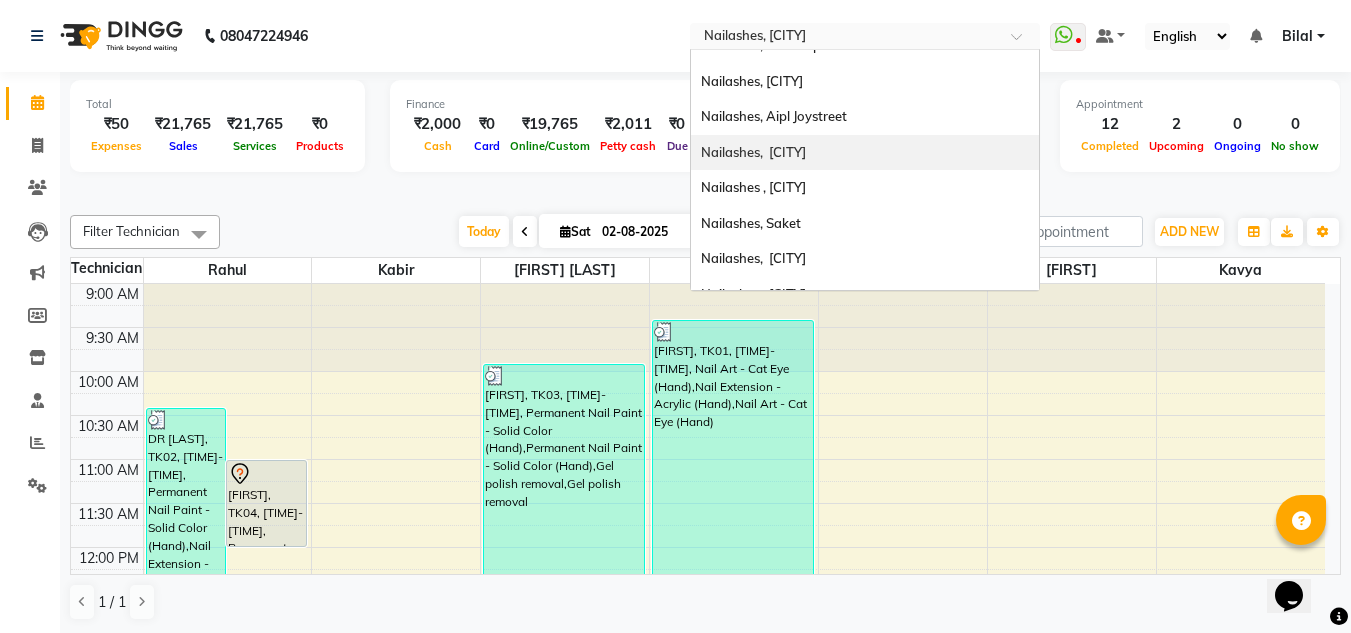 scroll, scrollTop: 555, scrollLeft: 0, axis: vertical 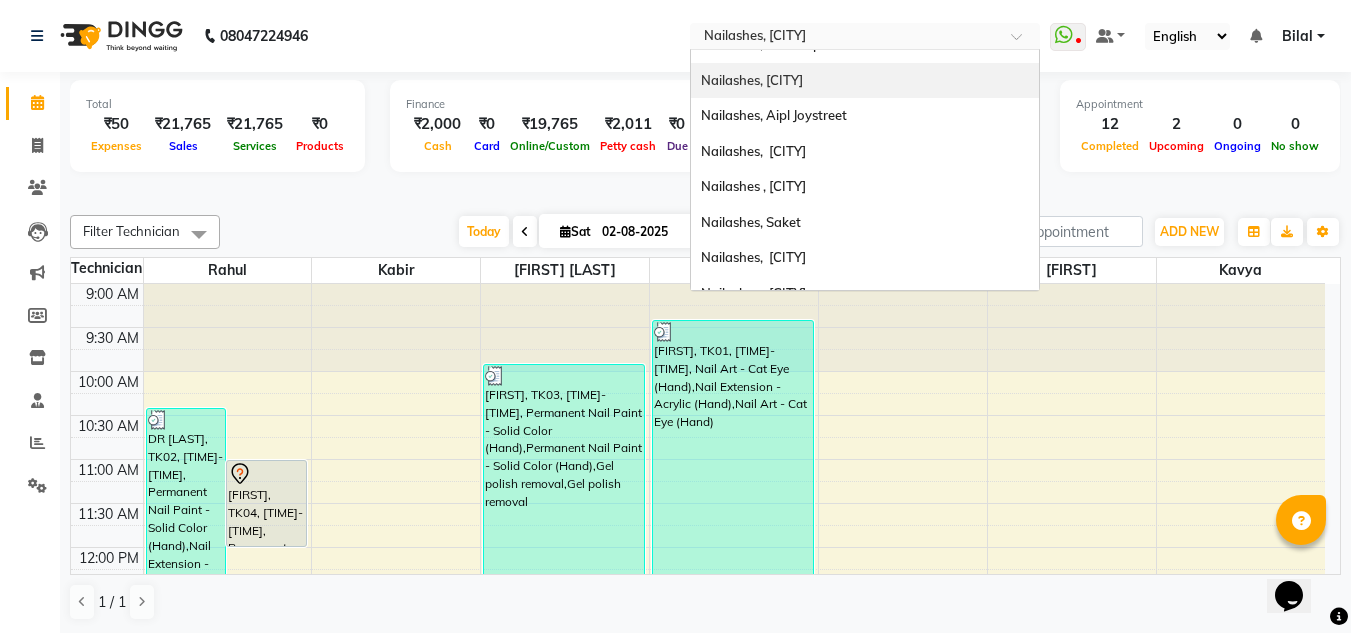 click on "Nailashes, [NEIGHBORHOOD]" at bounding box center [752, 80] 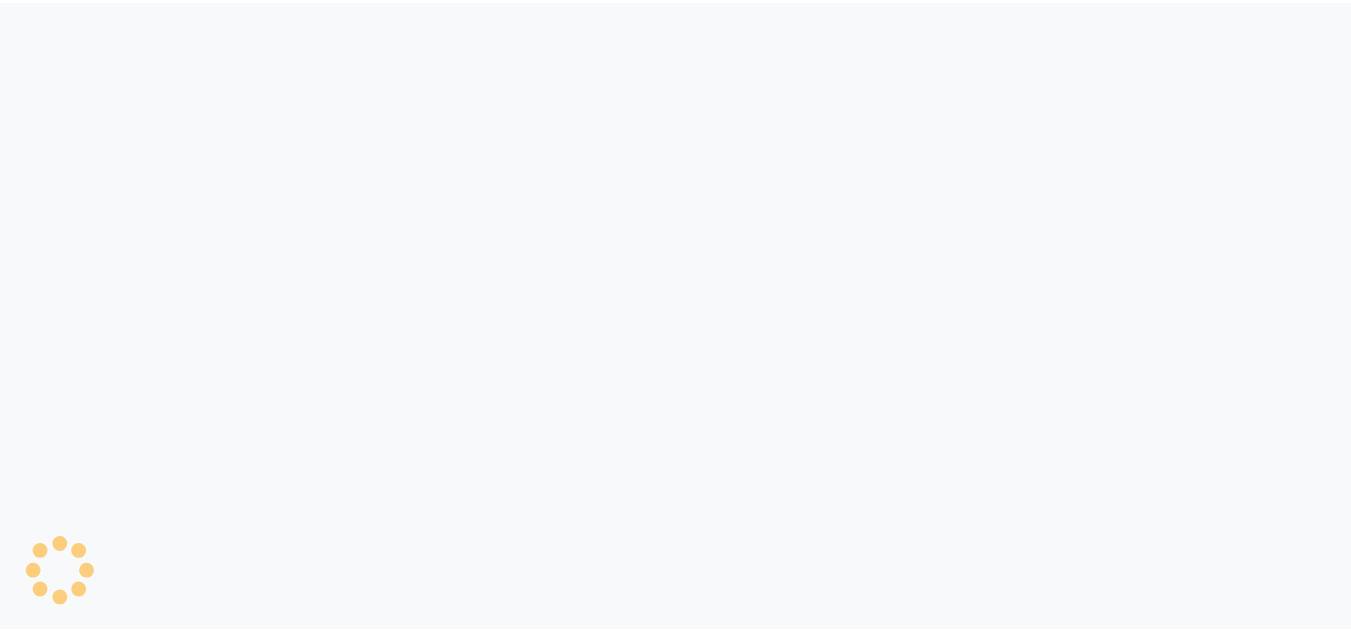 scroll, scrollTop: 0, scrollLeft: 0, axis: both 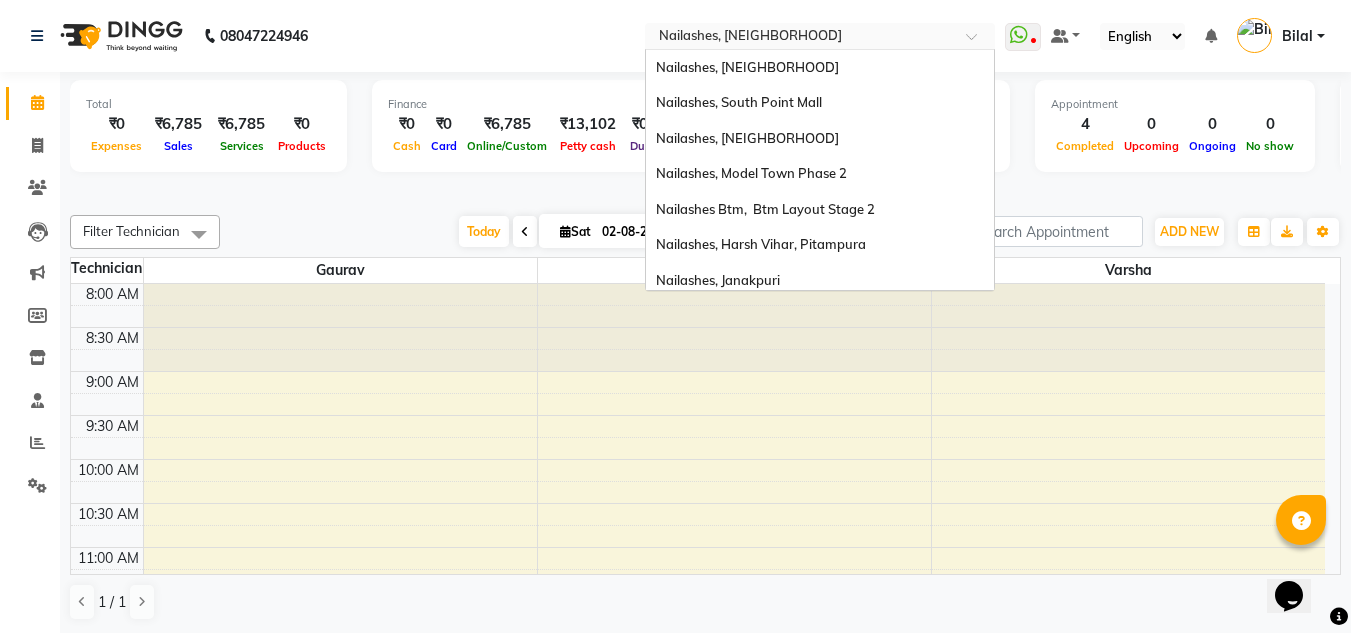 click at bounding box center [800, 38] 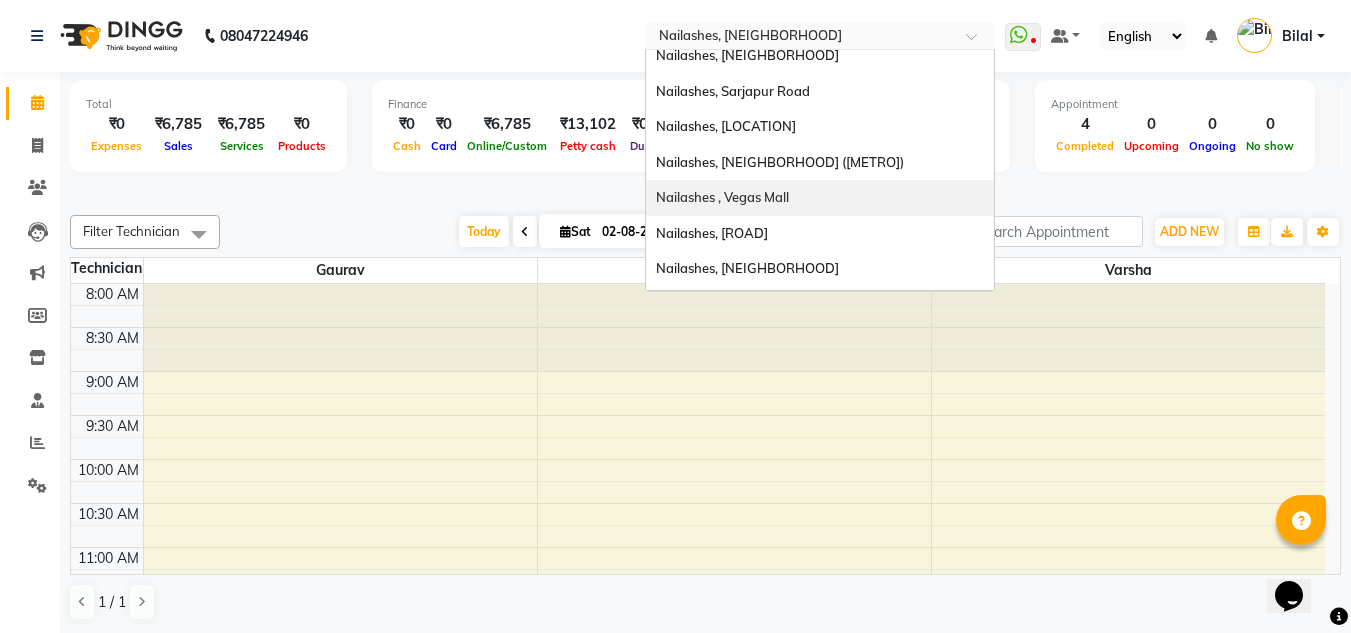 scroll, scrollTop: 1357, scrollLeft: 0, axis: vertical 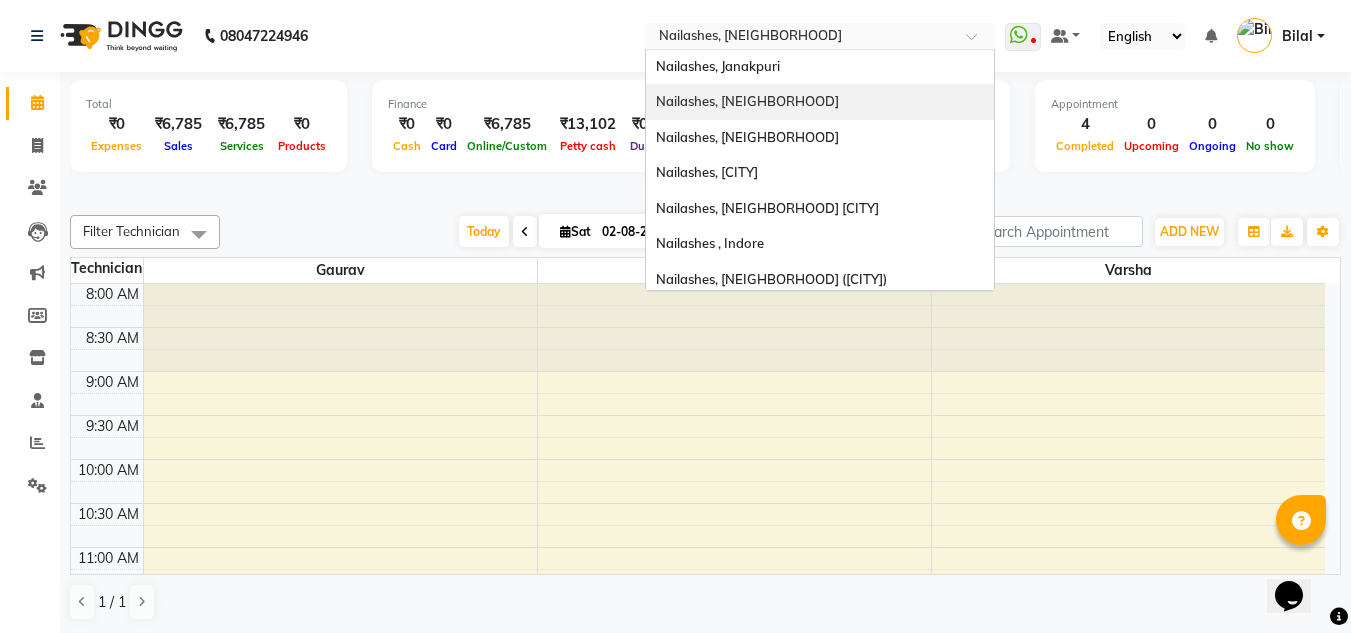 click on "Nailashes, Rajrajeshwari Nagar" at bounding box center [820, 102] 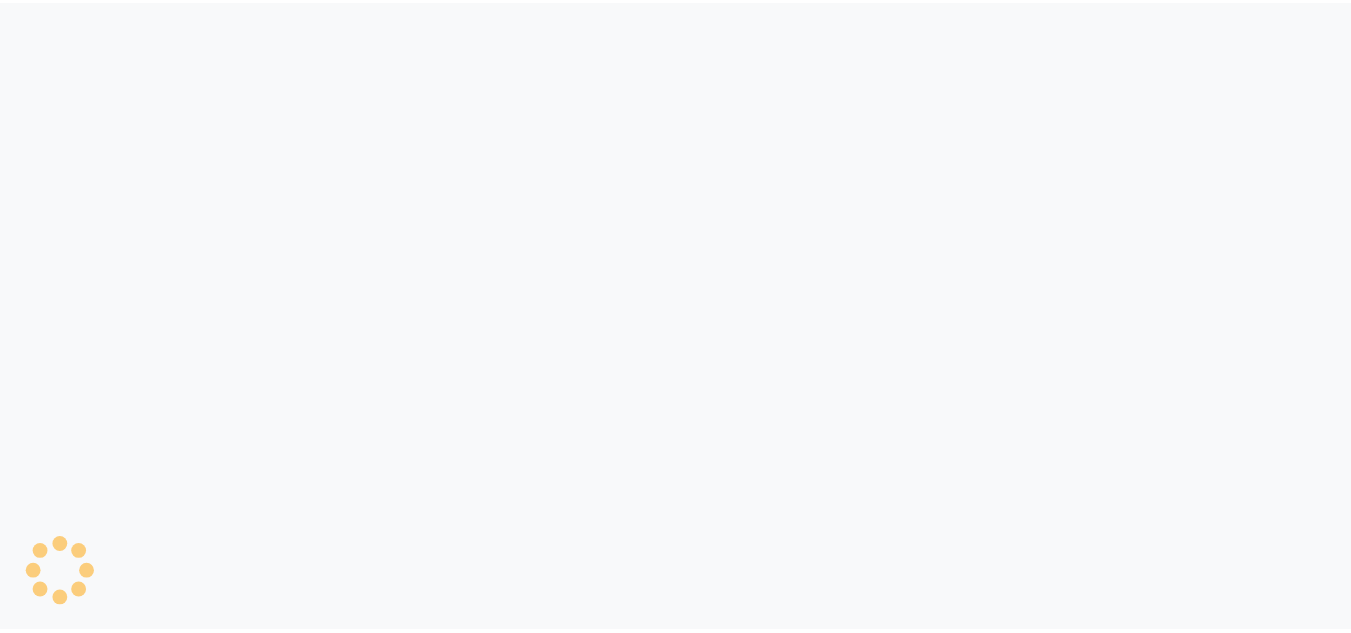 scroll, scrollTop: 0, scrollLeft: 0, axis: both 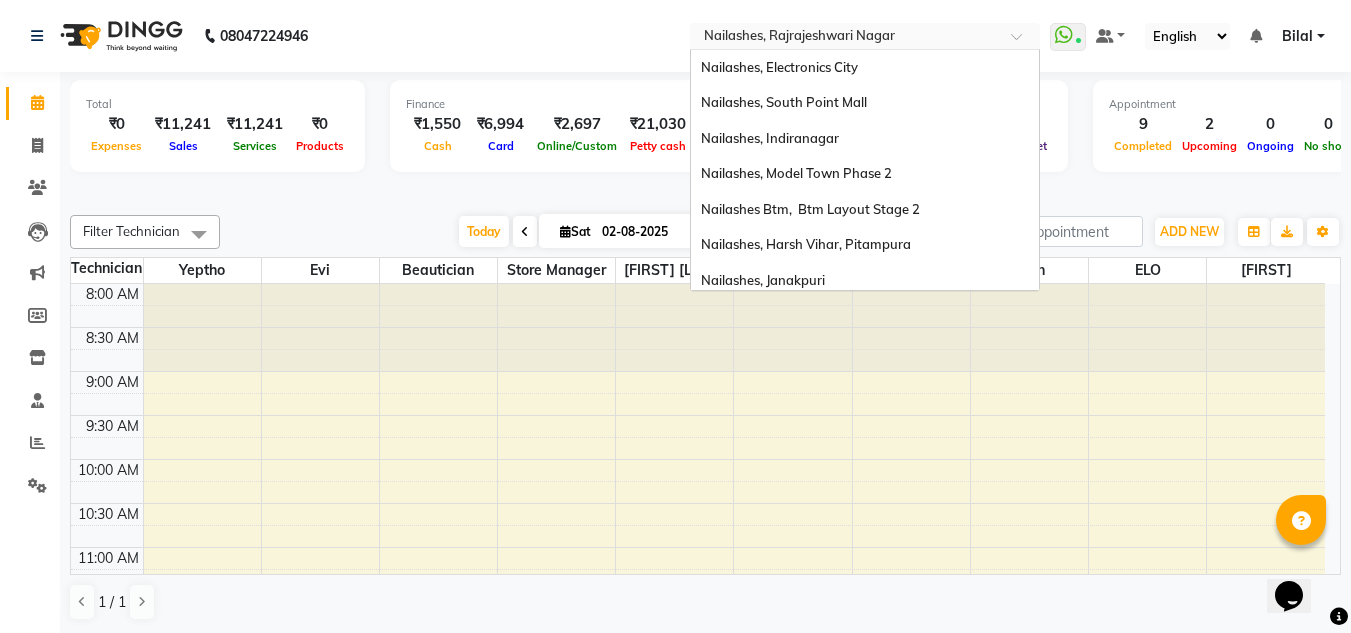 click at bounding box center [845, 38] 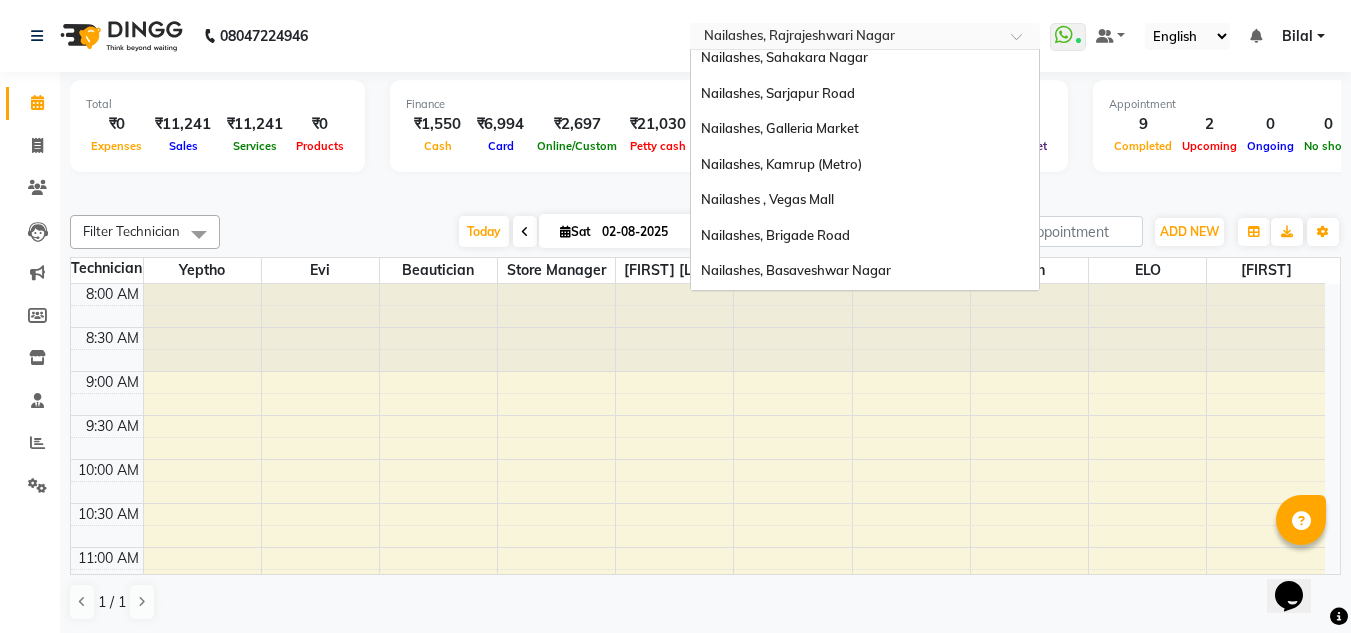 scroll, scrollTop: 1257, scrollLeft: 0, axis: vertical 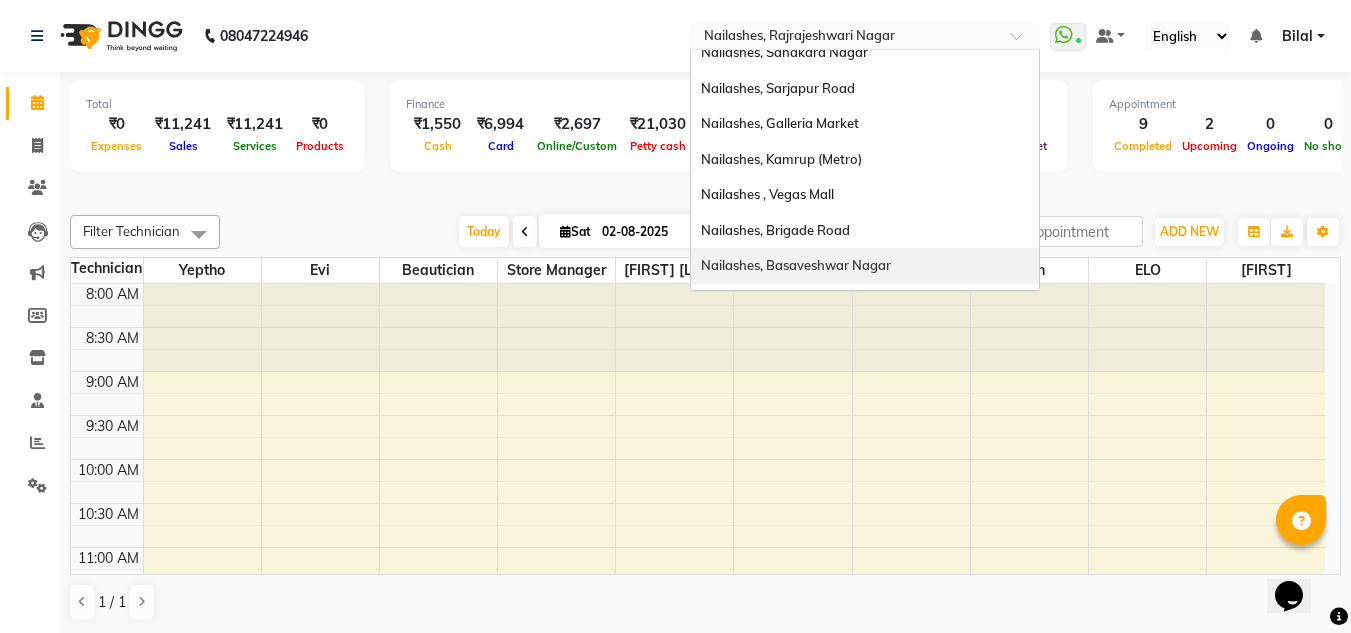 click on "Nailashes, Basaveshwar Nagar" at bounding box center [796, 265] 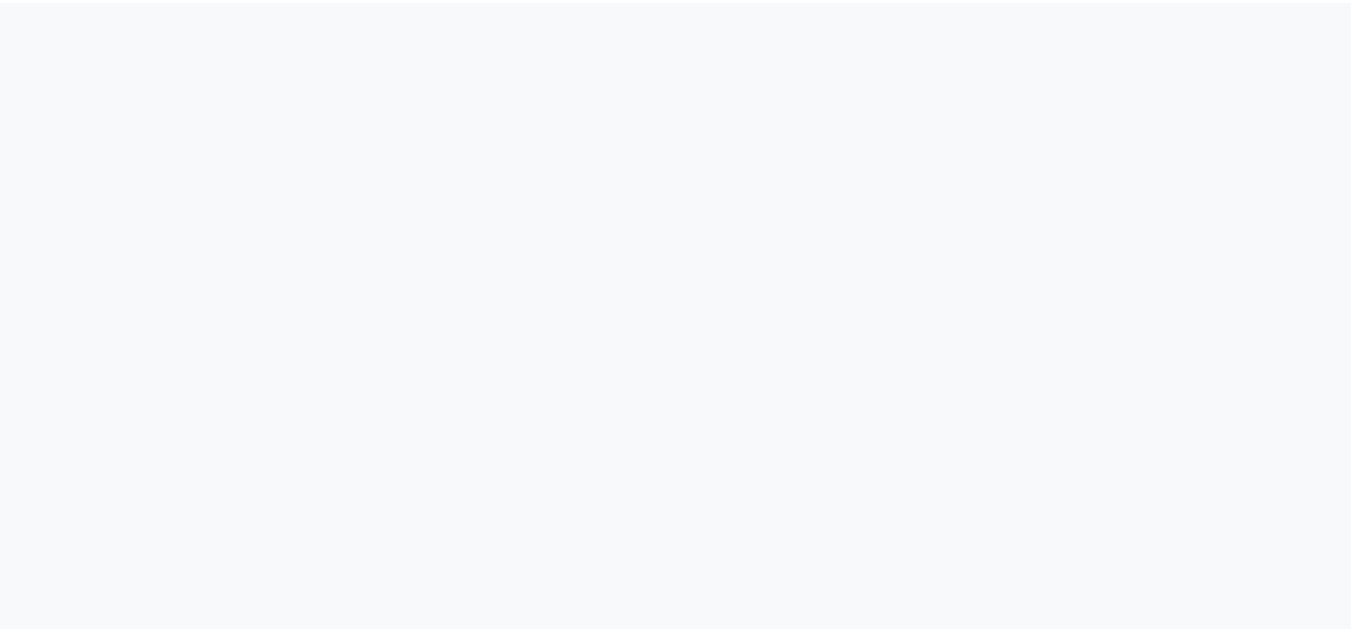 scroll, scrollTop: 0, scrollLeft: 0, axis: both 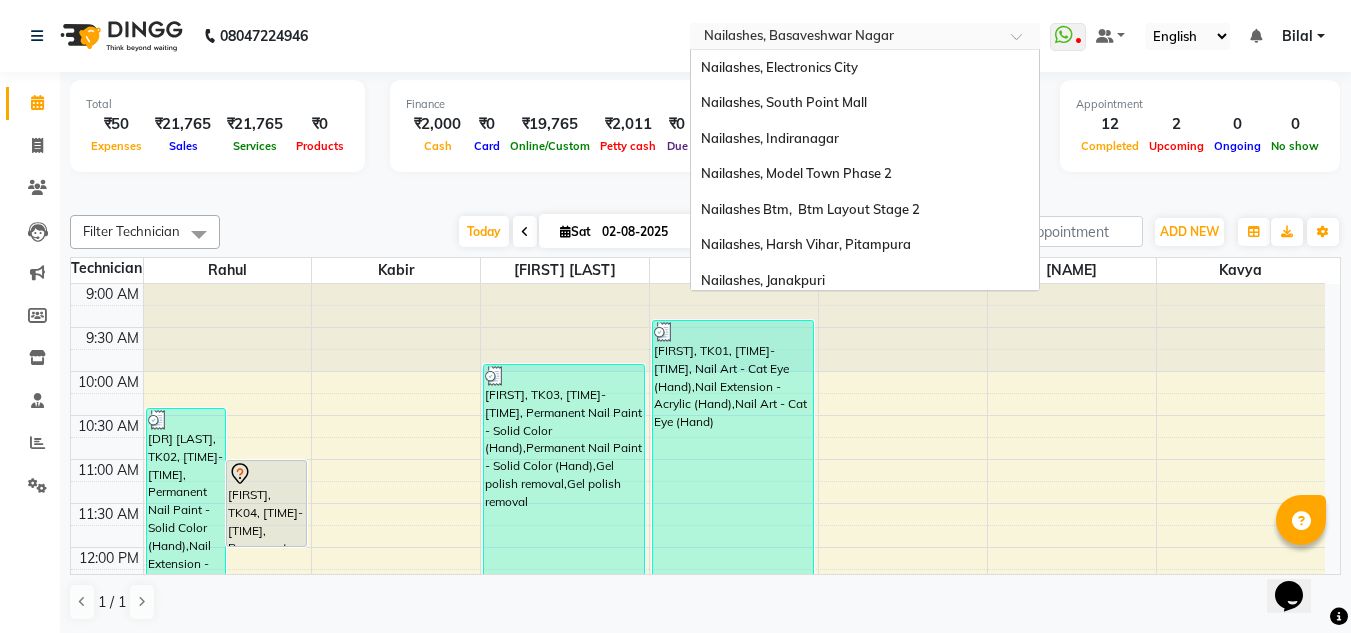 click at bounding box center [845, 38] 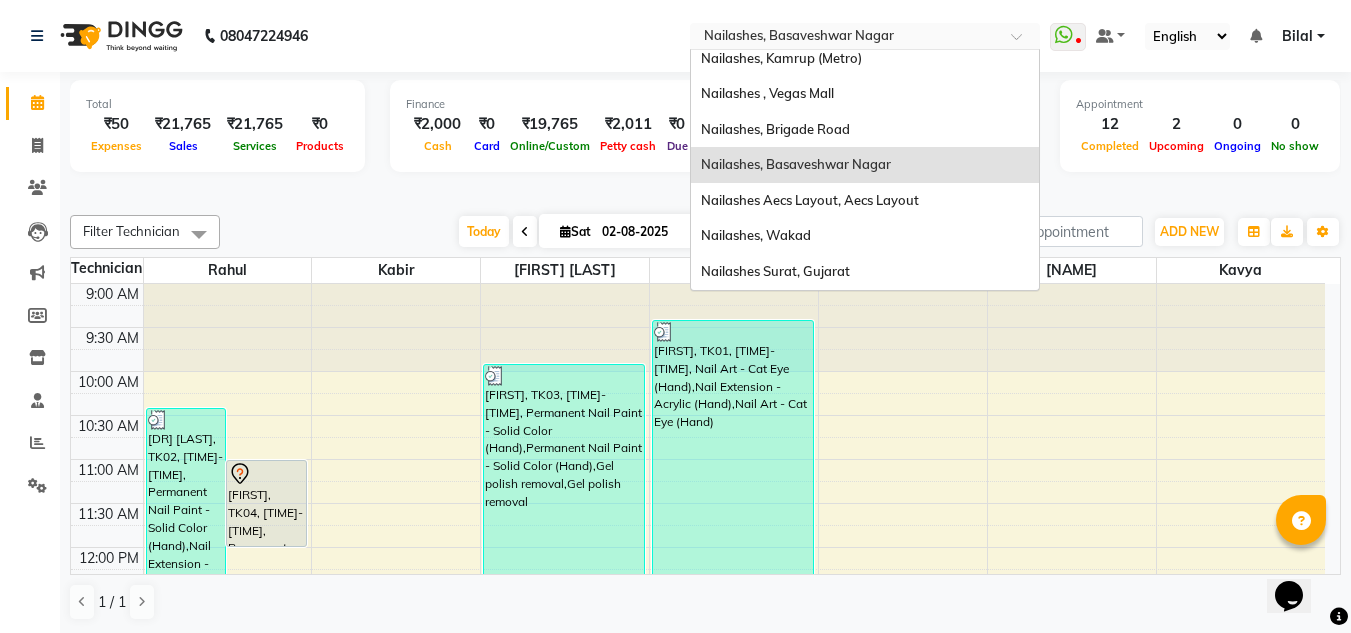 scroll, scrollTop: 1357, scrollLeft: 0, axis: vertical 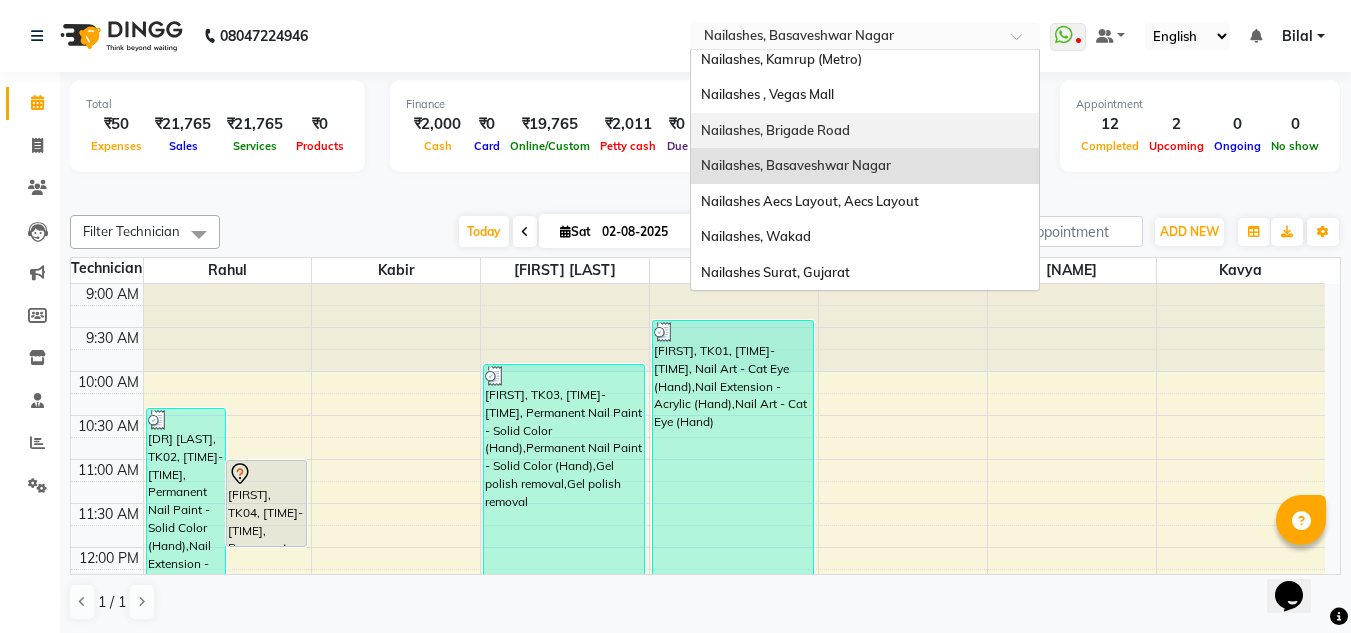 click on "Nailashes, Brigade Road" at bounding box center [865, 131] 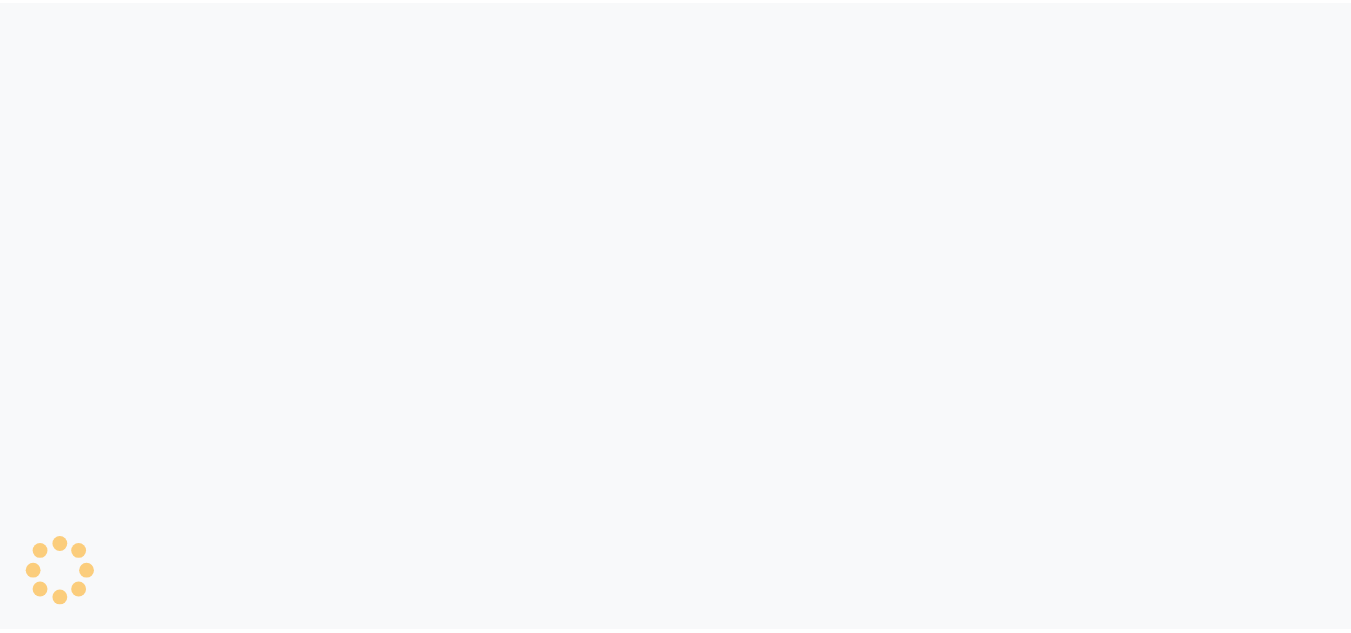 scroll, scrollTop: 0, scrollLeft: 0, axis: both 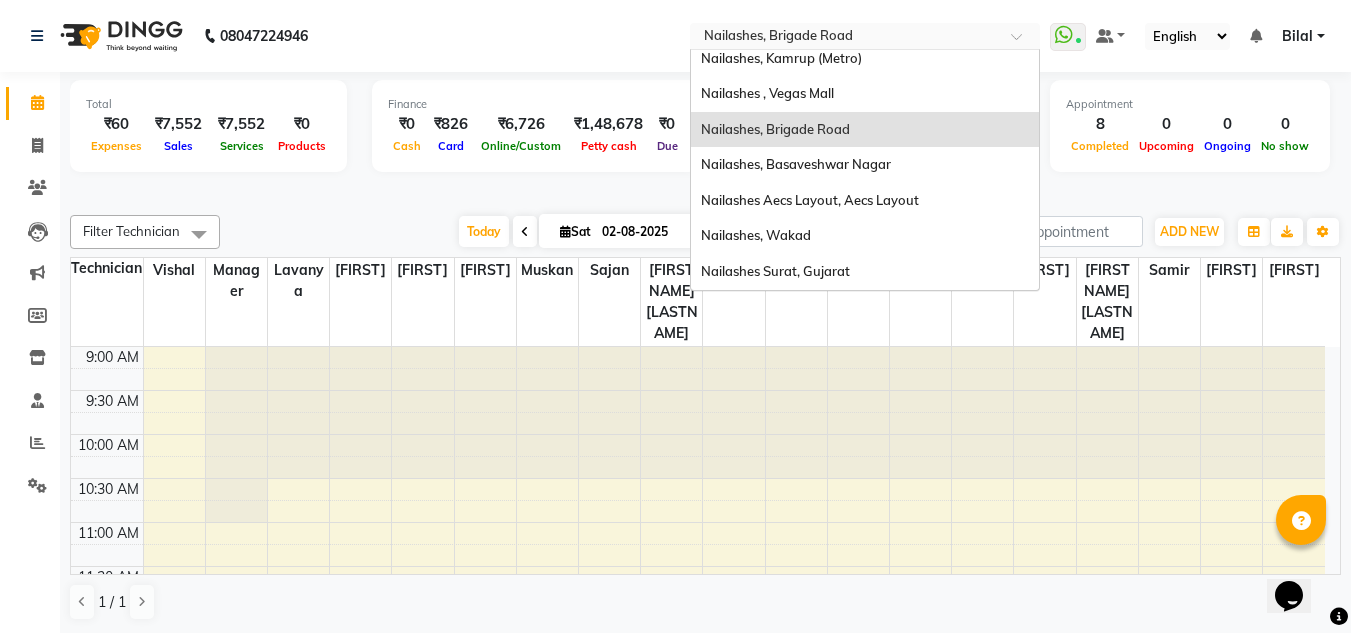 click at bounding box center (845, 38) 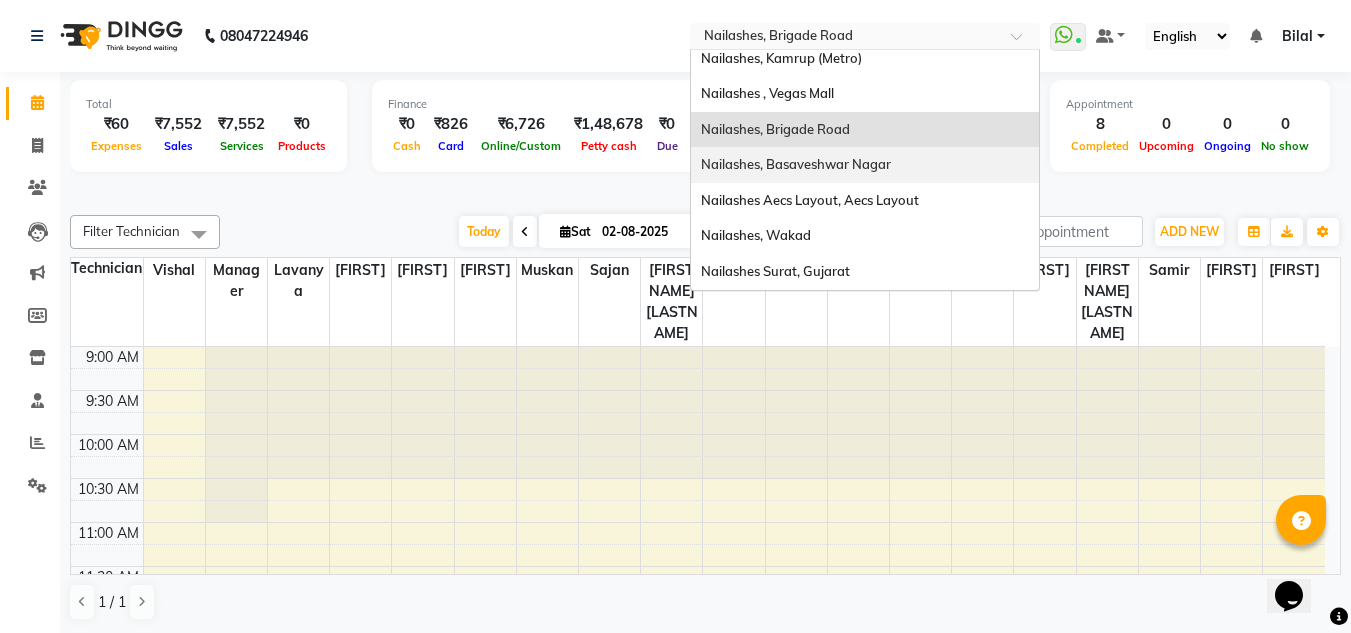 scroll, scrollTop: 1357, scrollLeft: 0, axis: vertical 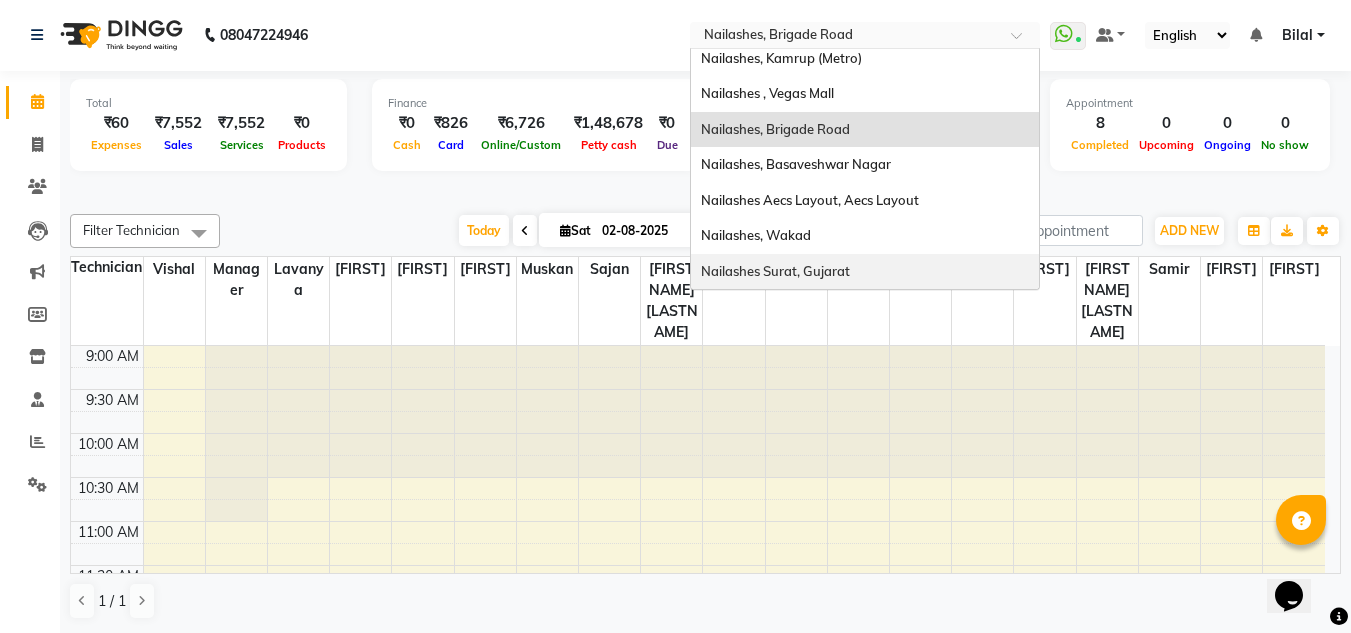 click on "Nailashes Surat, Gujarat" at bounding box center (775, 271) 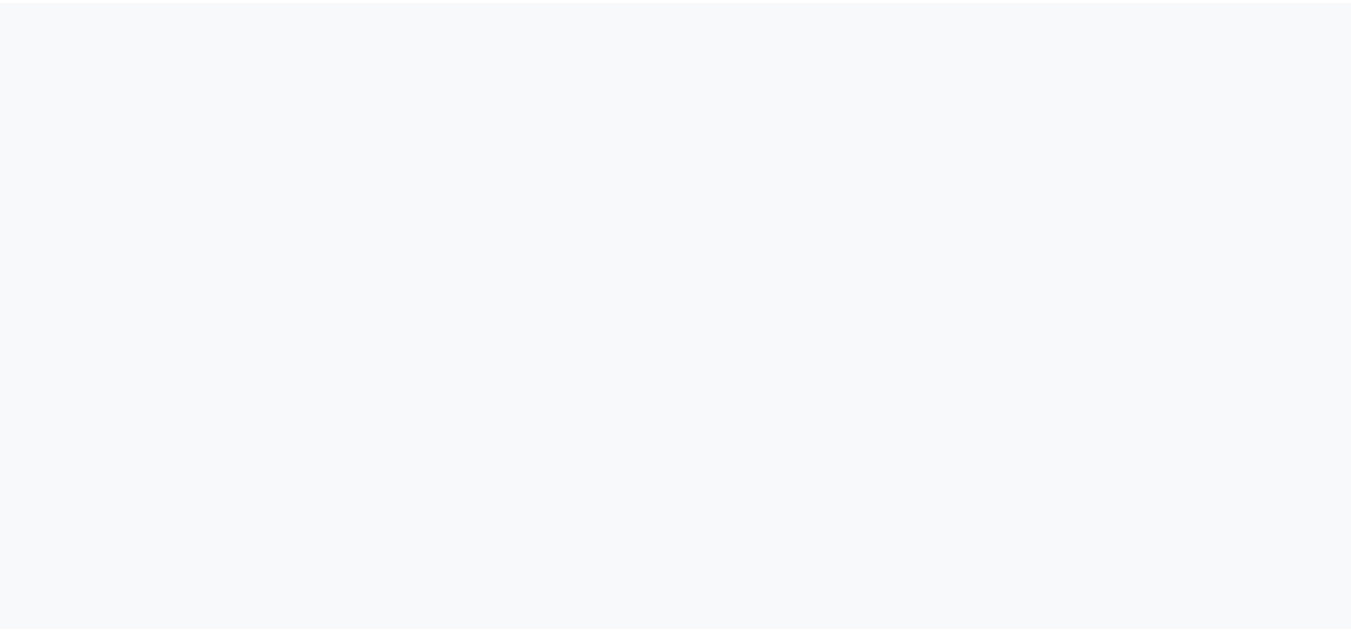 scroll, scrollTop: 0, scrollLeft: 0, axis: both 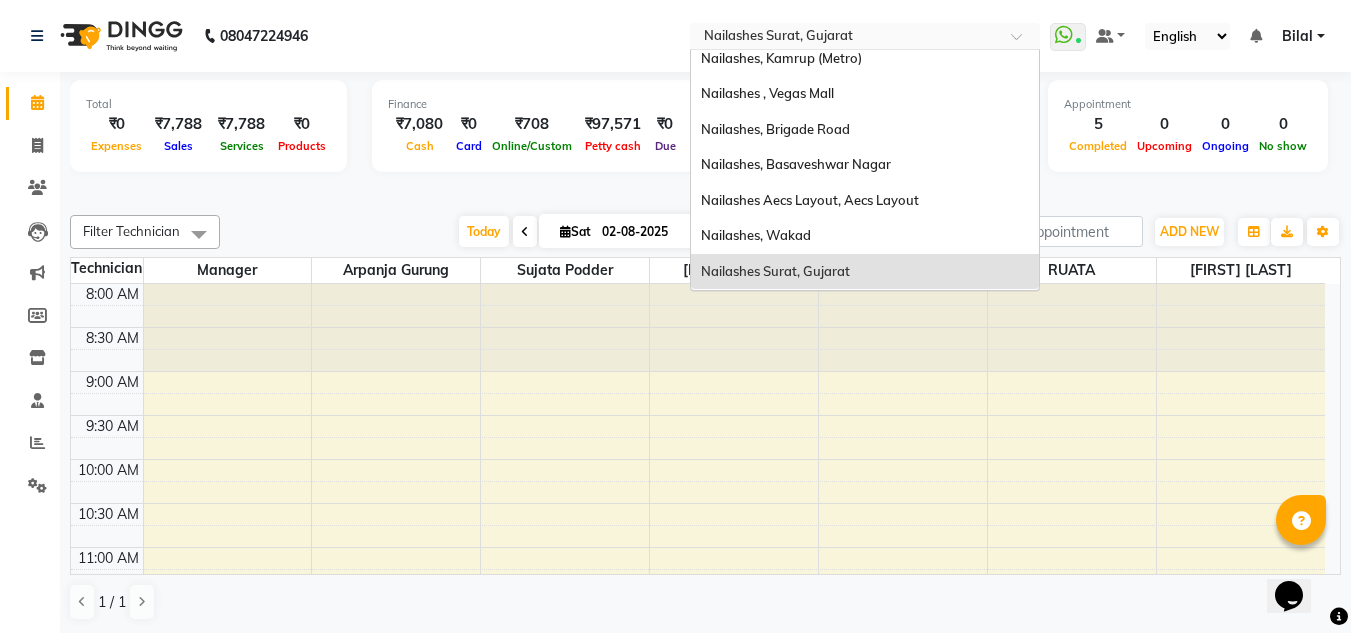 click at bounding box center [845, 38] 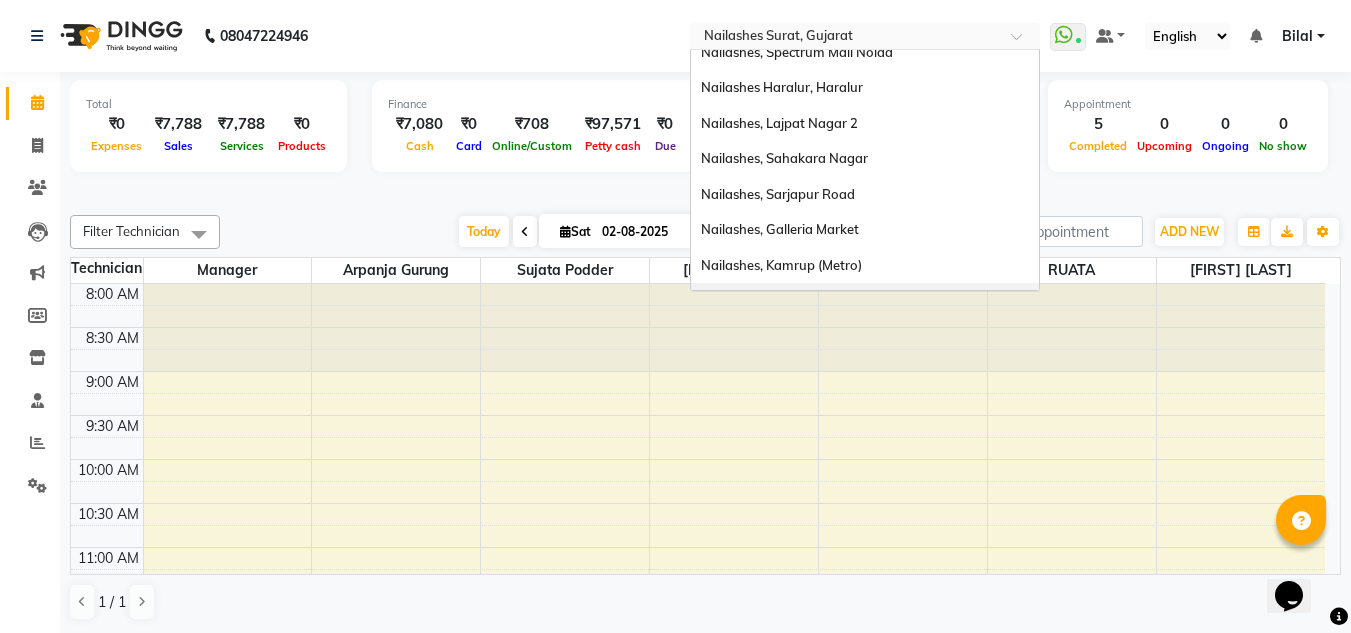 scroll, scrollTop: 1150, scrollLeft: 0, axis: vertical 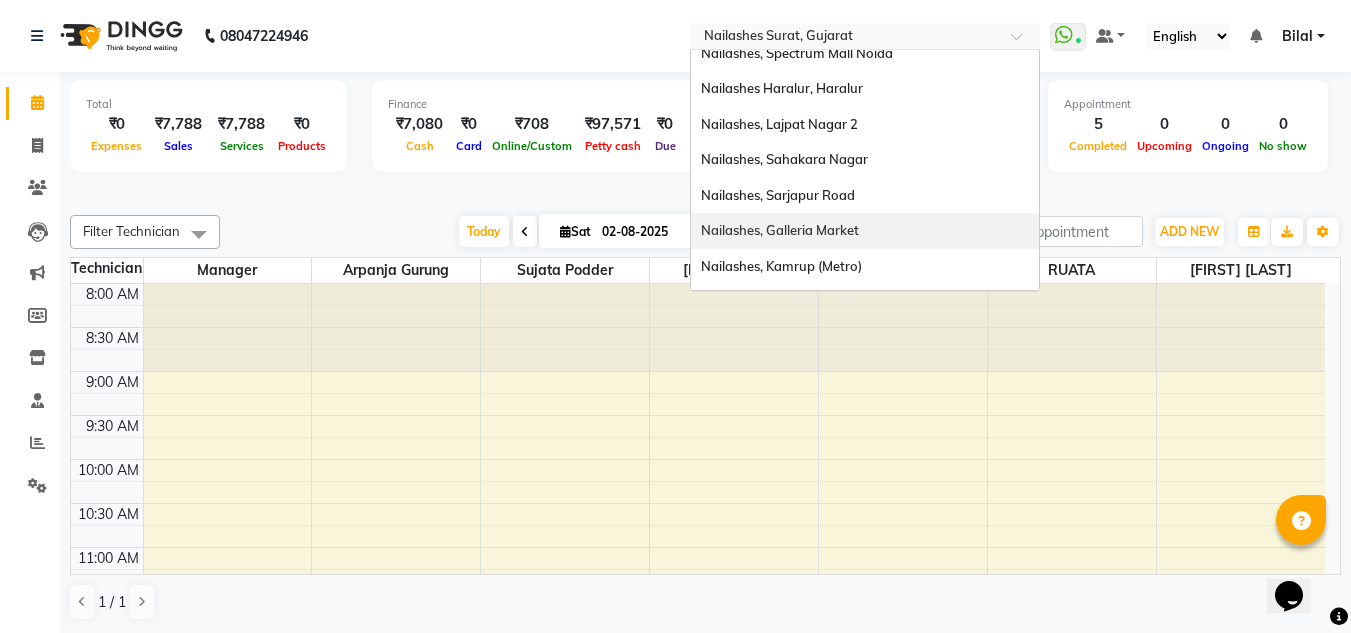 click on "Nailashes, Galleria Market" at bounding box center [865, 231] 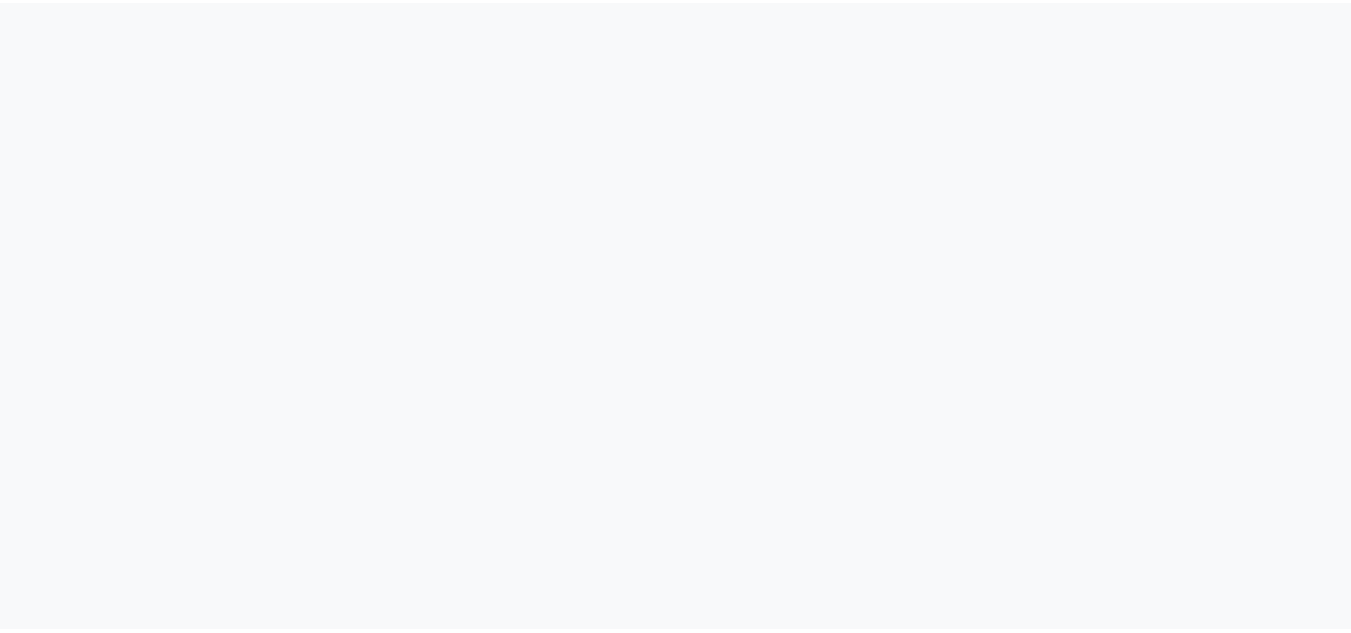 scroll, scrollTop: 0, scrollLeft: 0, axis: both 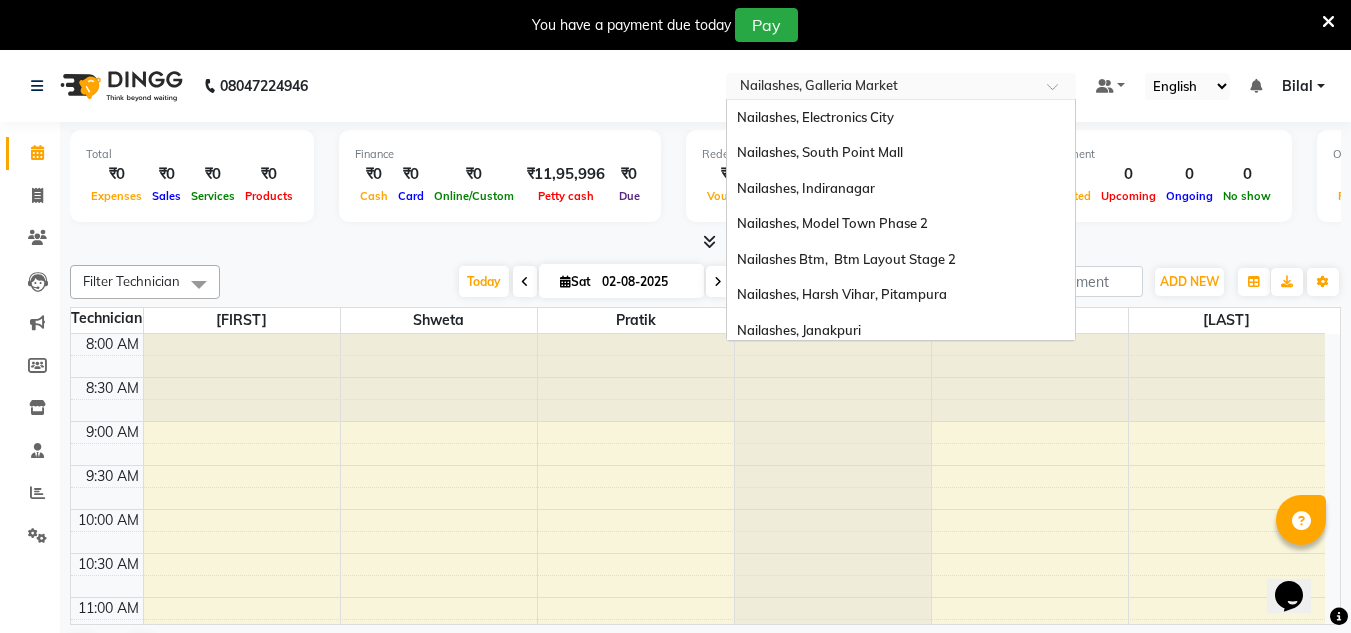 click on "Select Location × Nailashes, Galleria Market" at bounding box center [885, 86] 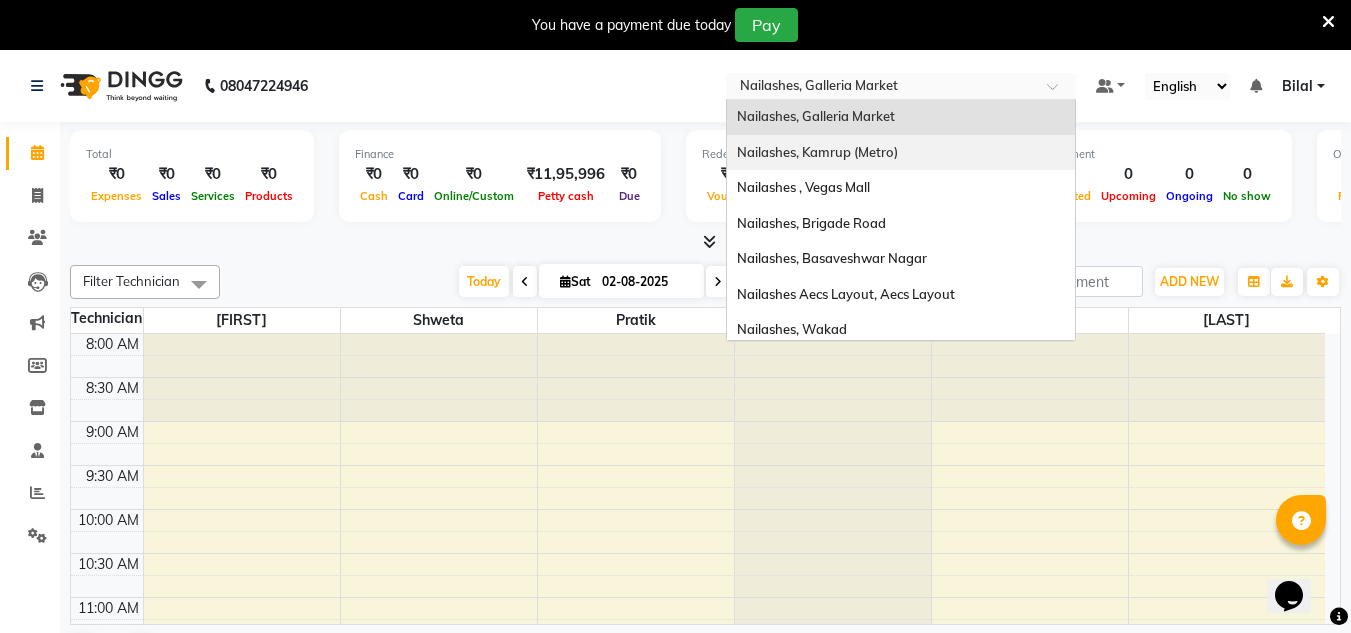 scroll, scrollTop: 1357, scrollLeft: 0, axis: vertical 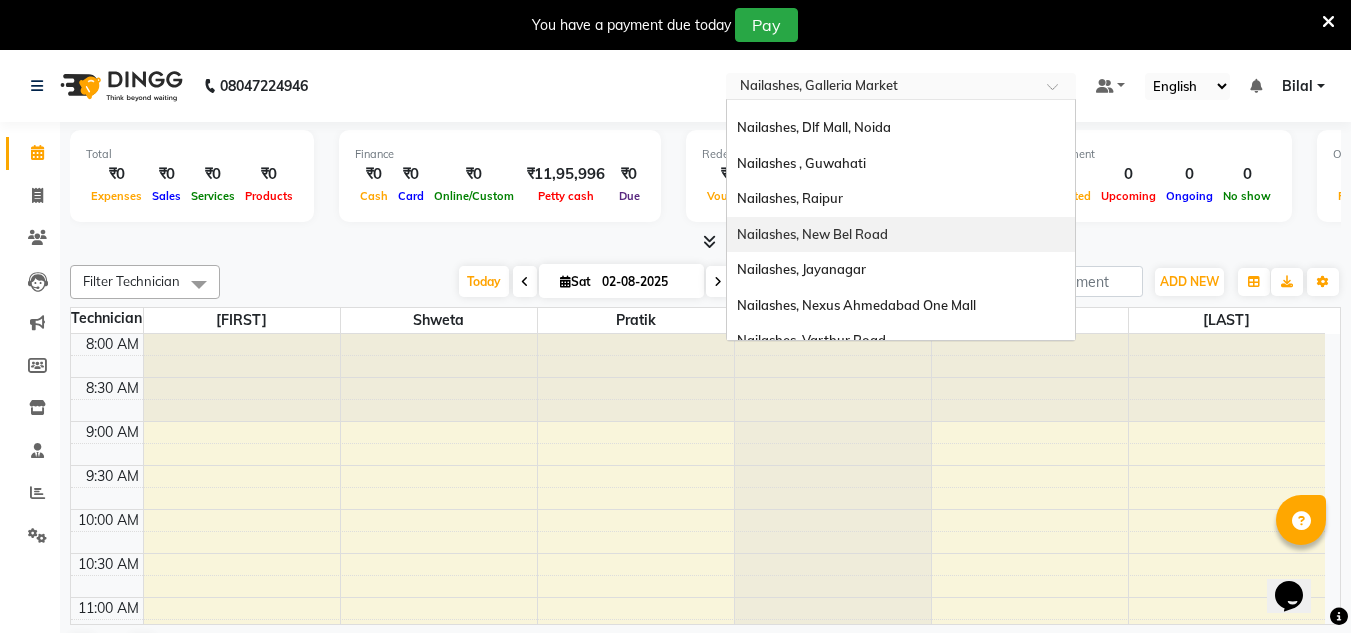 click on "Nailashes, New Bel Road" at bounding box center [812, 234] 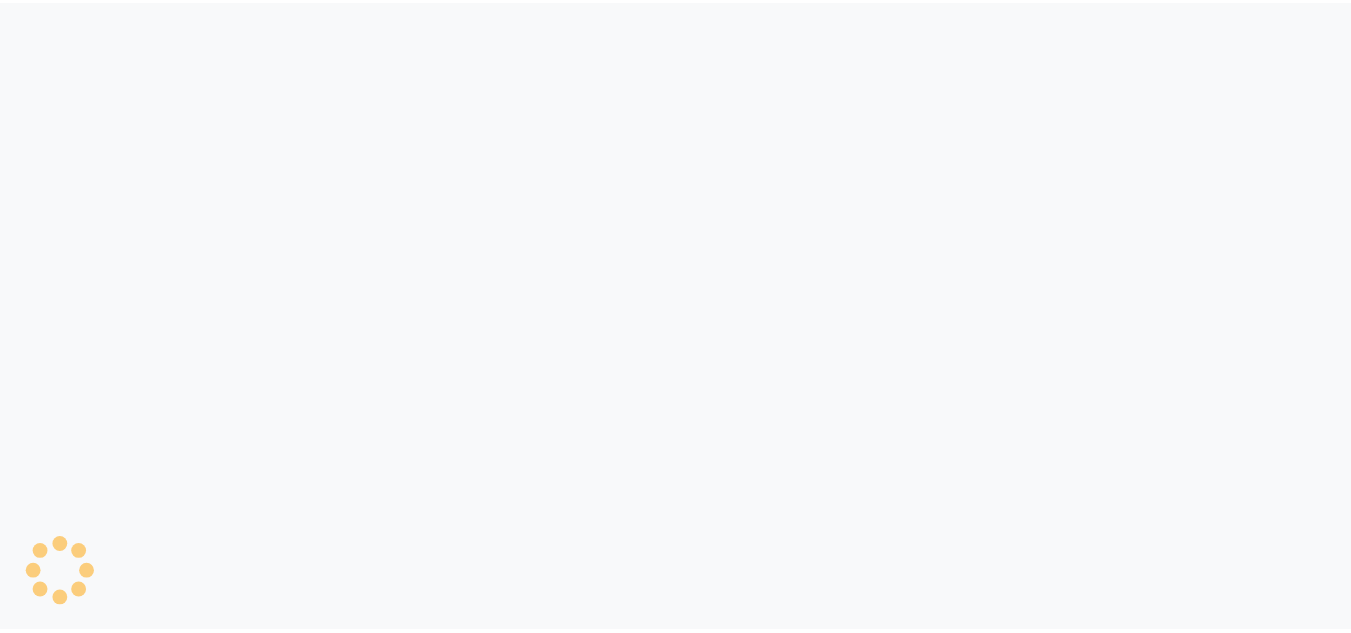scroll, scrollTop: 0, scrollLeft: 0, axis: both 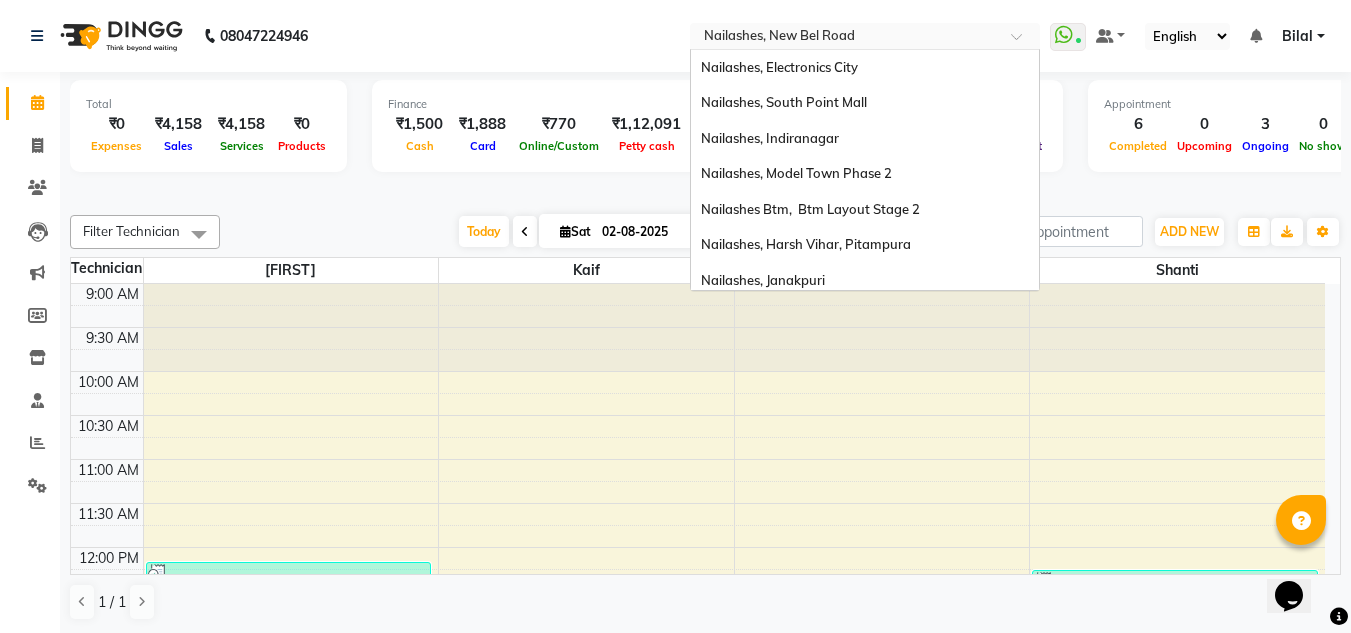 click at bounding box center [845, 38] 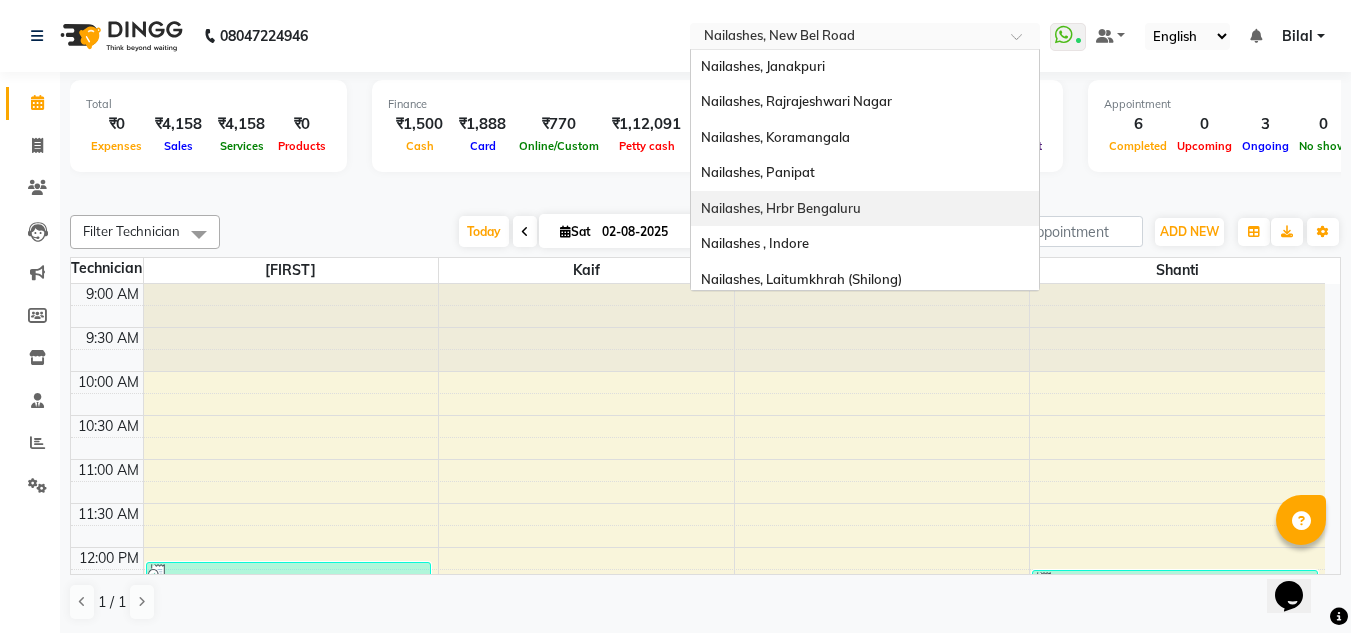 scroll, scrollTop: 213, scrollLeft: 0, axis: vertical 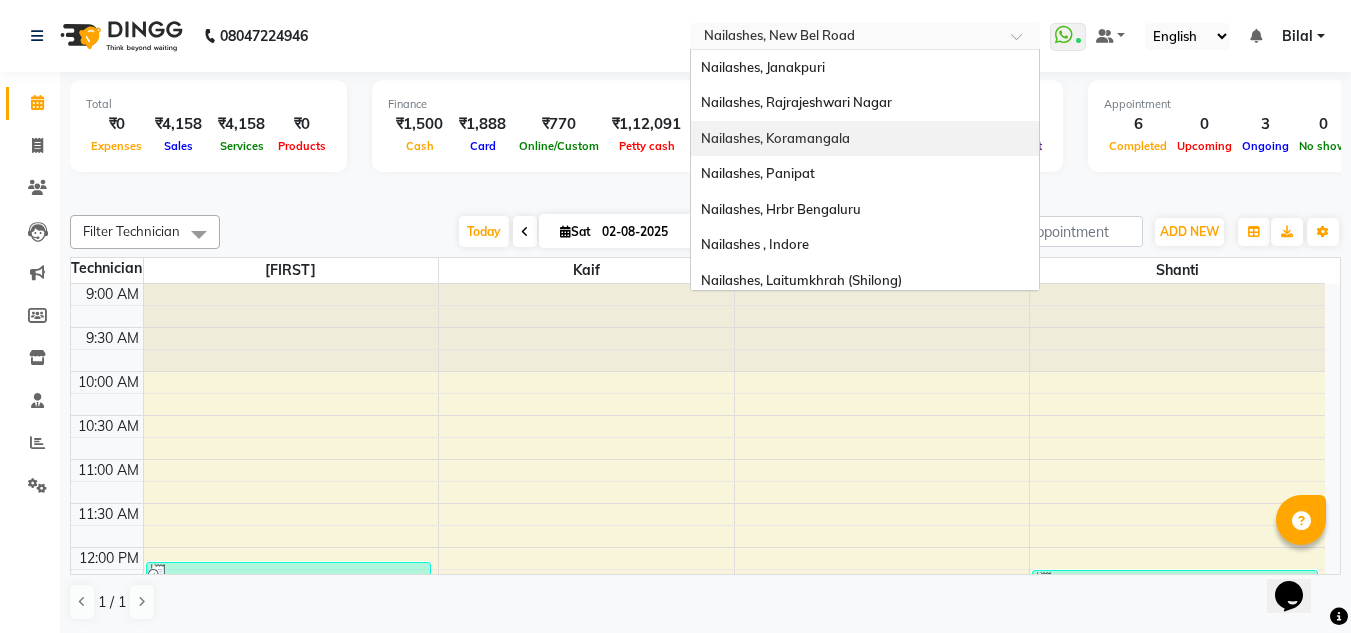 click on "Nailashes, Koramangala" at bounding box center (865, 139) 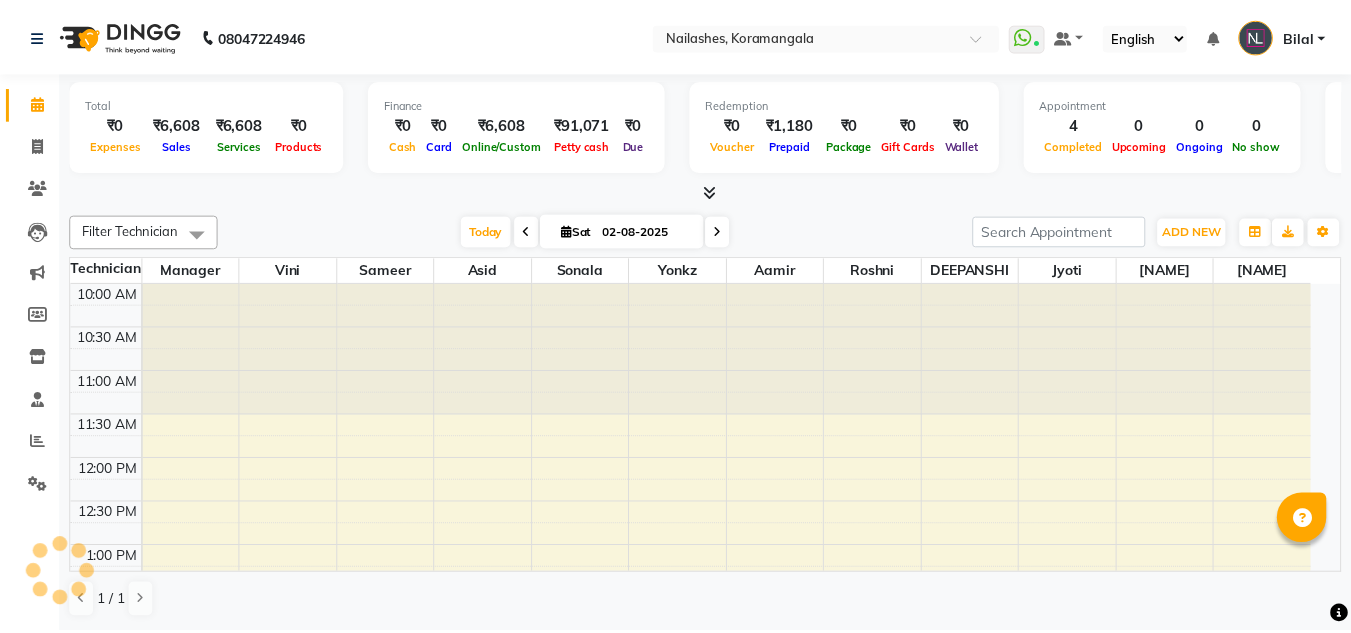scroll, scrollTop: 0, scrollLeft: 0, axis: both 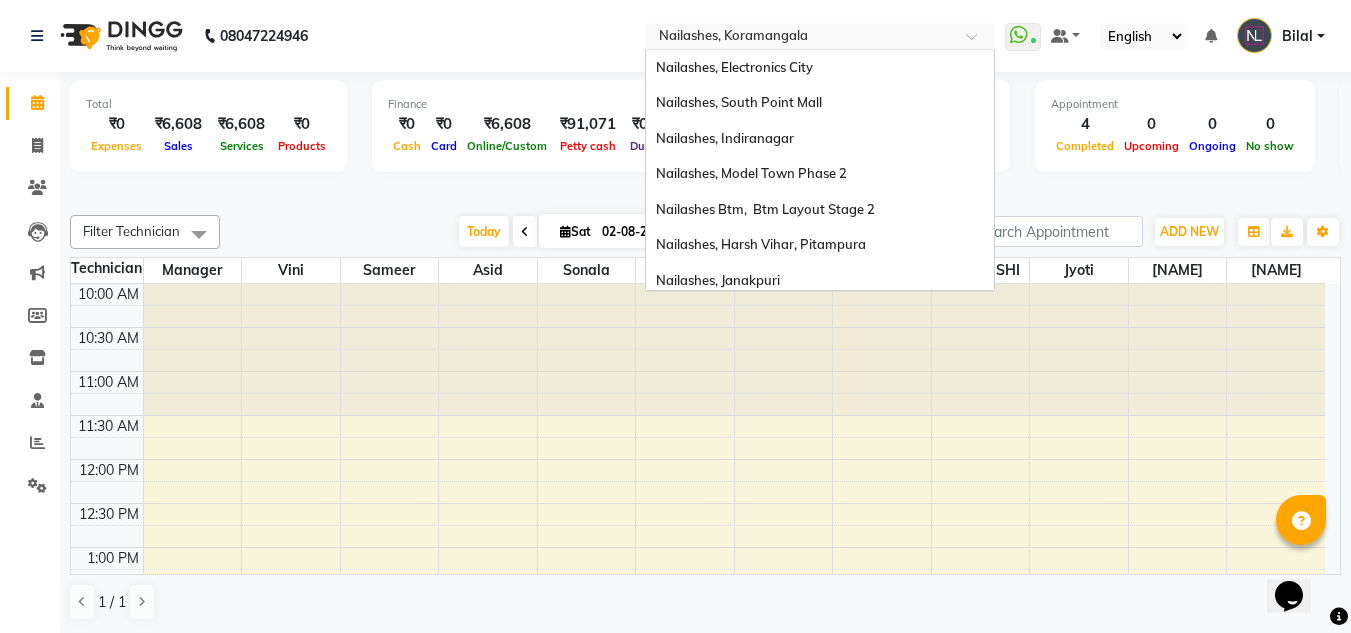 click at bounding box center (800, 38) 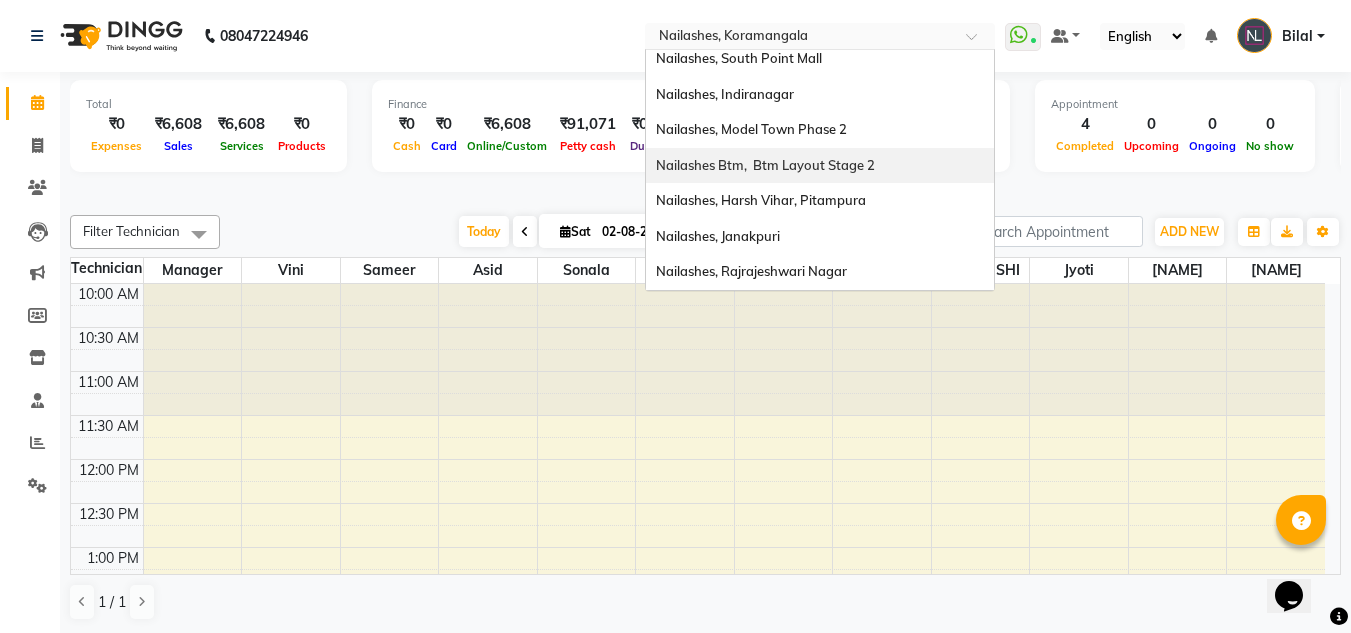 scroll, scrollTop: 0, scrollLeft: 0, axis: both 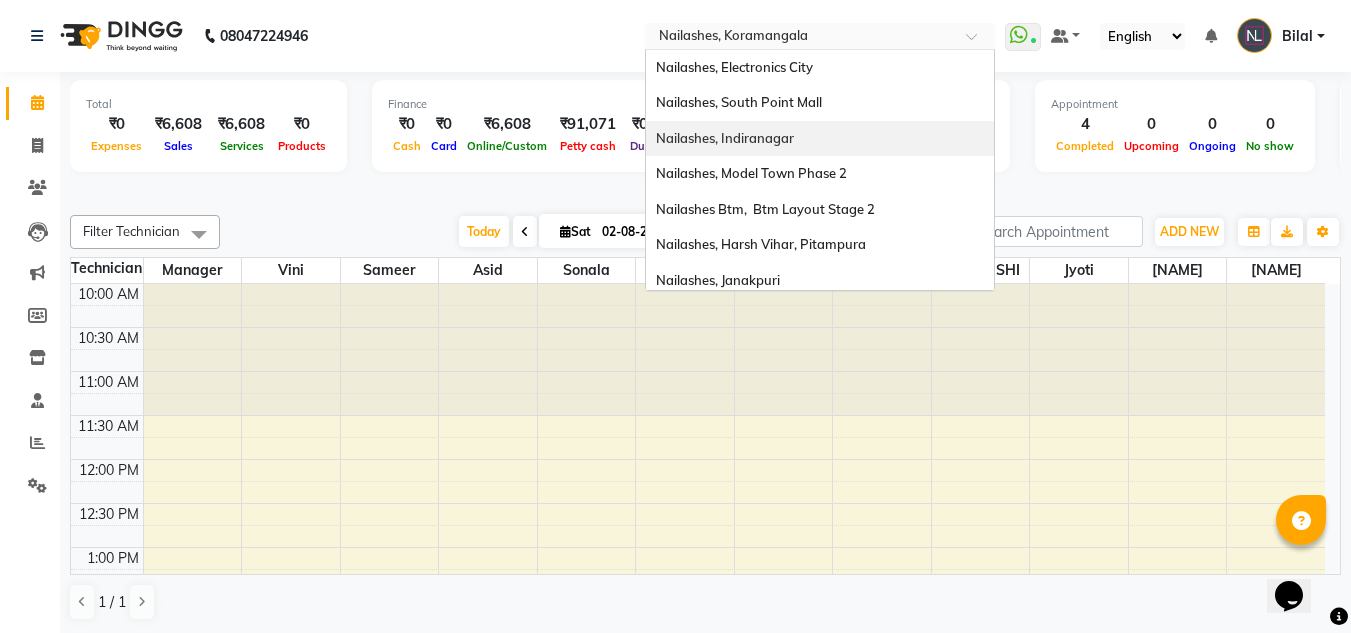 click on "Nailashes, Indiranagar" at bounding box center (820, 139) 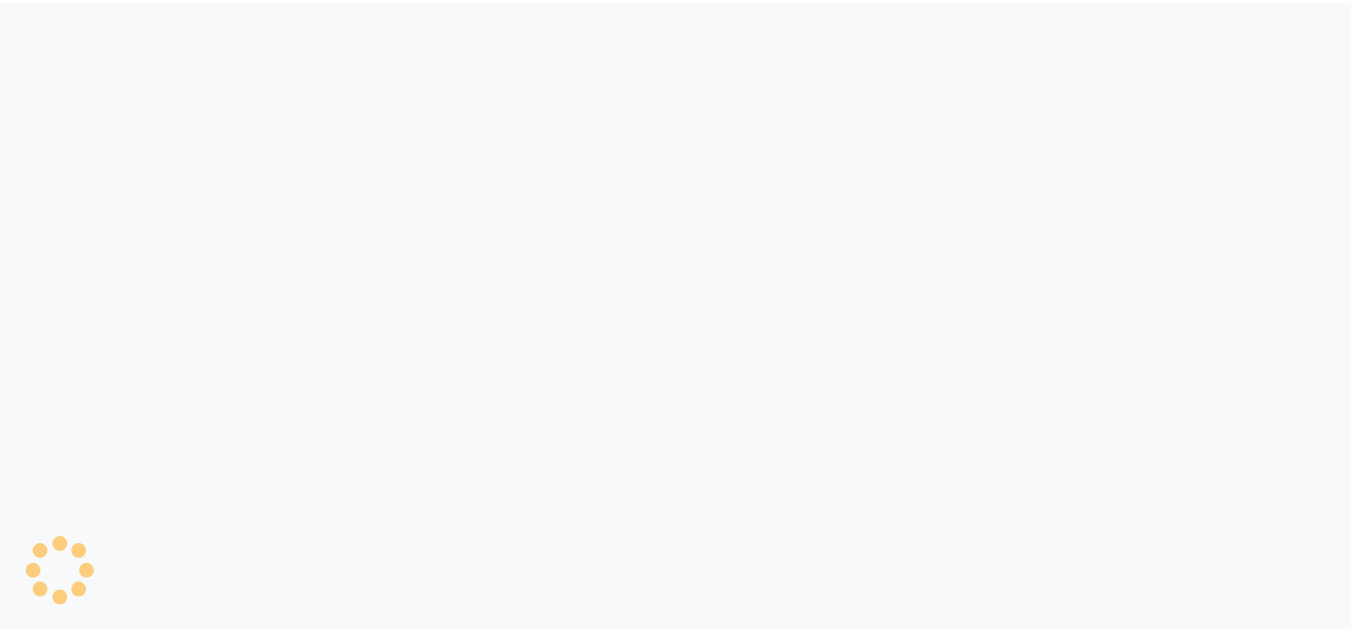 scroll, scrollTop: 0, scrollLeft: 0, axis: both 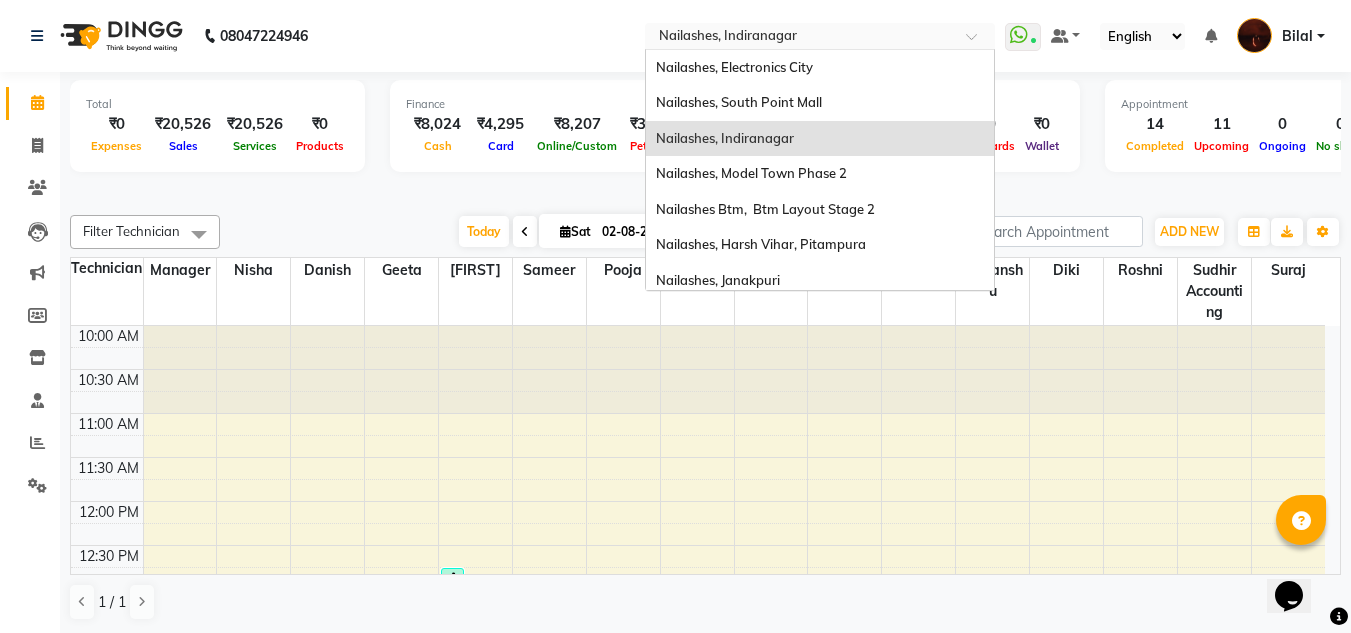 click at bounding box center [800, 38] 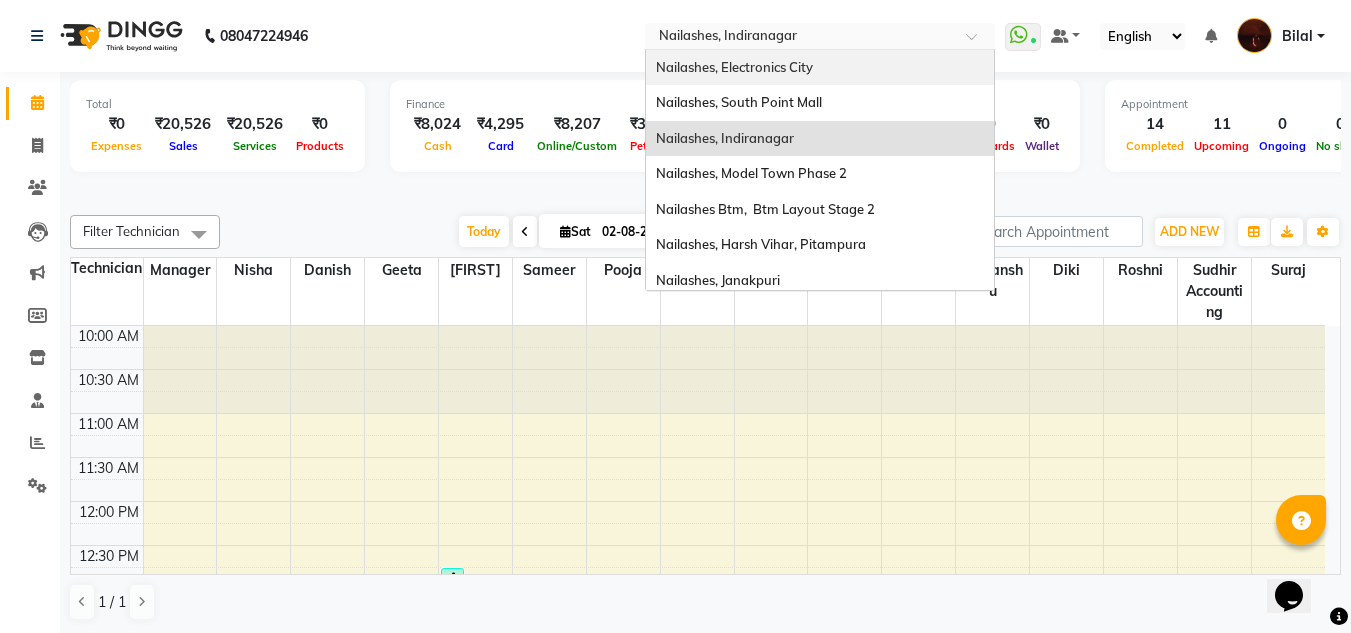 click on "Nailashes, Electronics City" at bounding box center [820, 68] 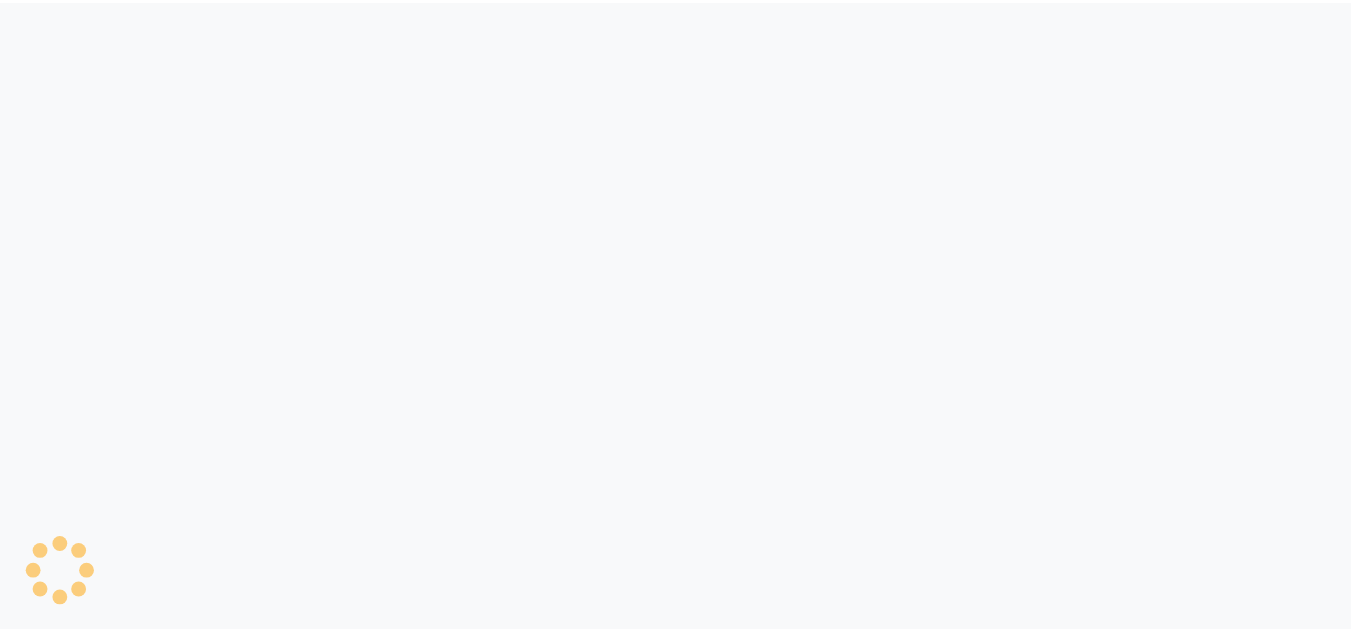 scroll, scrollTop: 0, scrollLeft: 0, axis: both 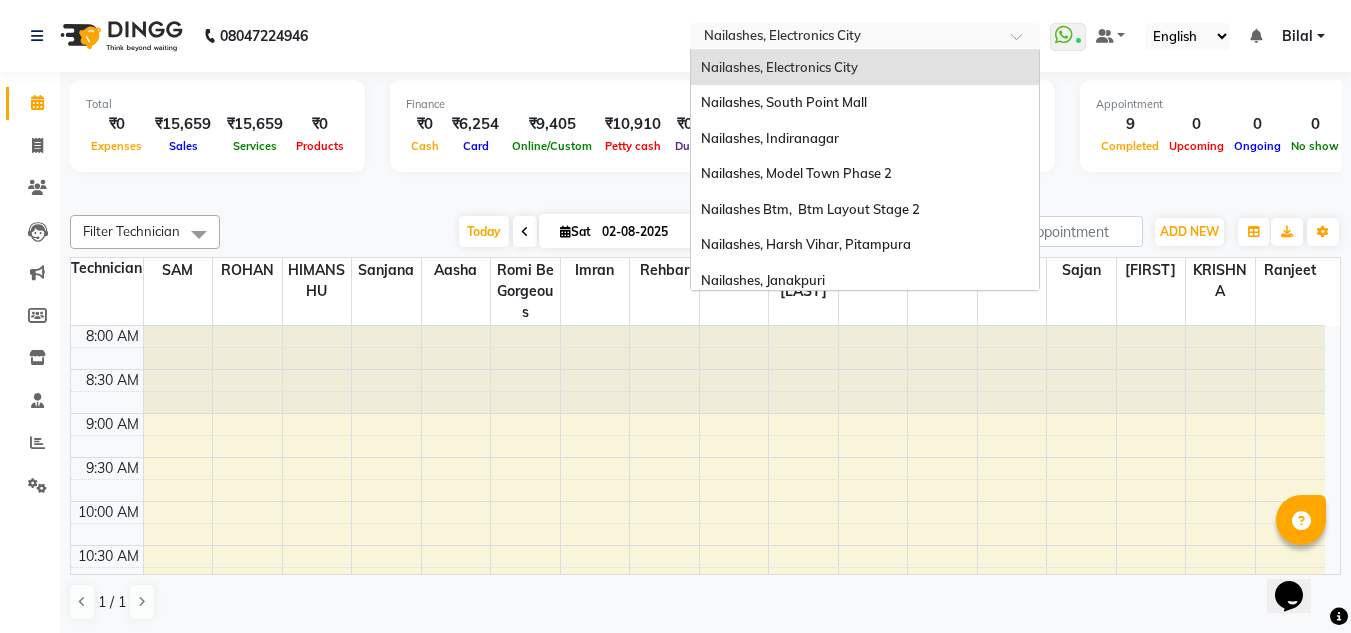 click at bounding box center [845, 38] 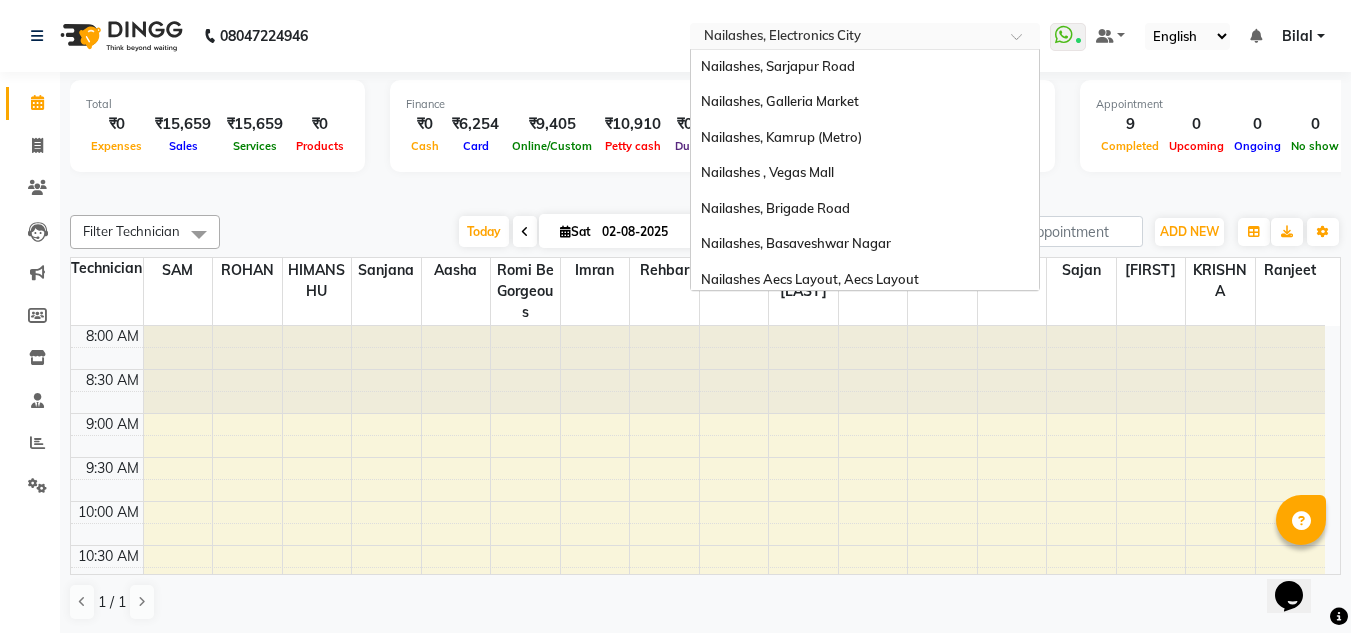 scroll, scrollTop: 1283, scrollLeft: 0, axis: vertical 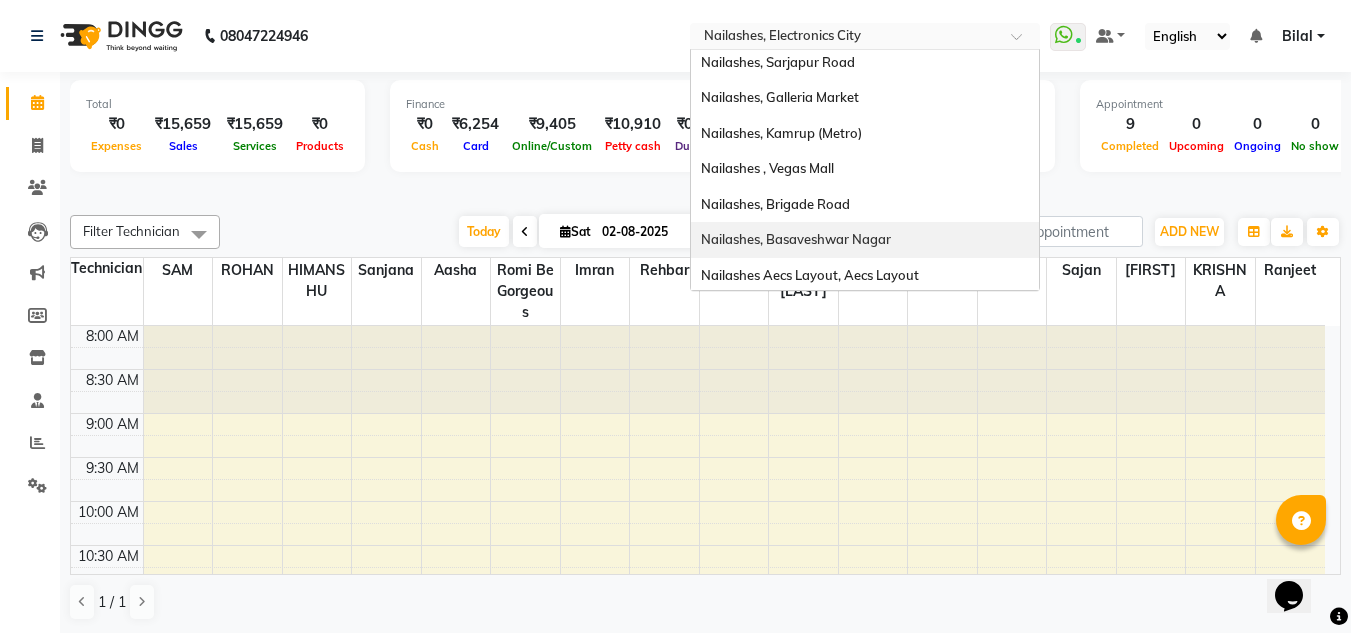 click on "Nailashes, Basaveshwar Nagar" at bounding box center (796, 239) 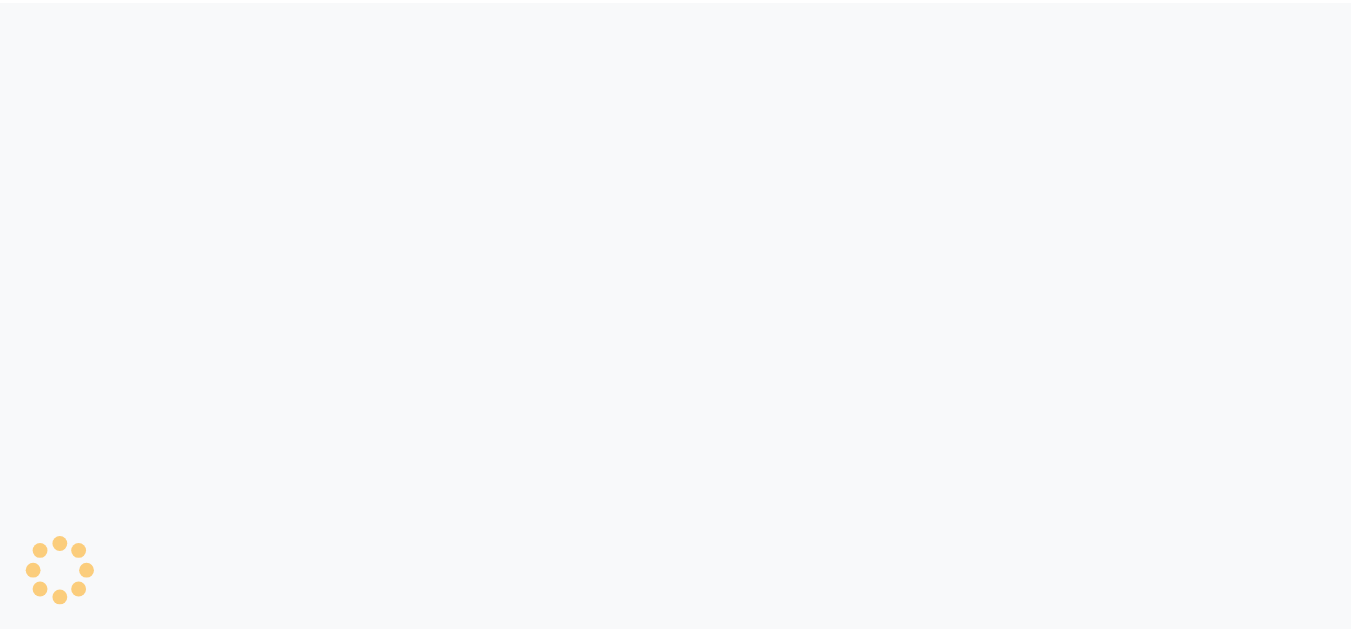 scroll, scrollTop: 0, scrollLeft: 0, axis: both 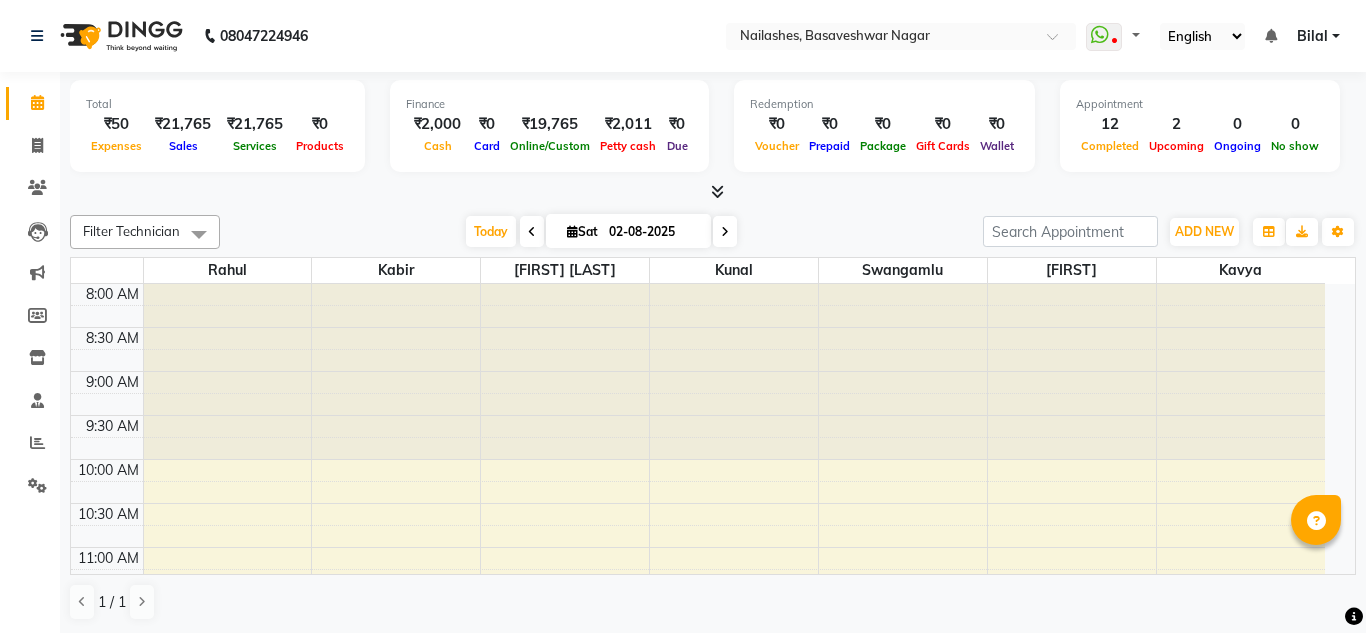 select on "en" 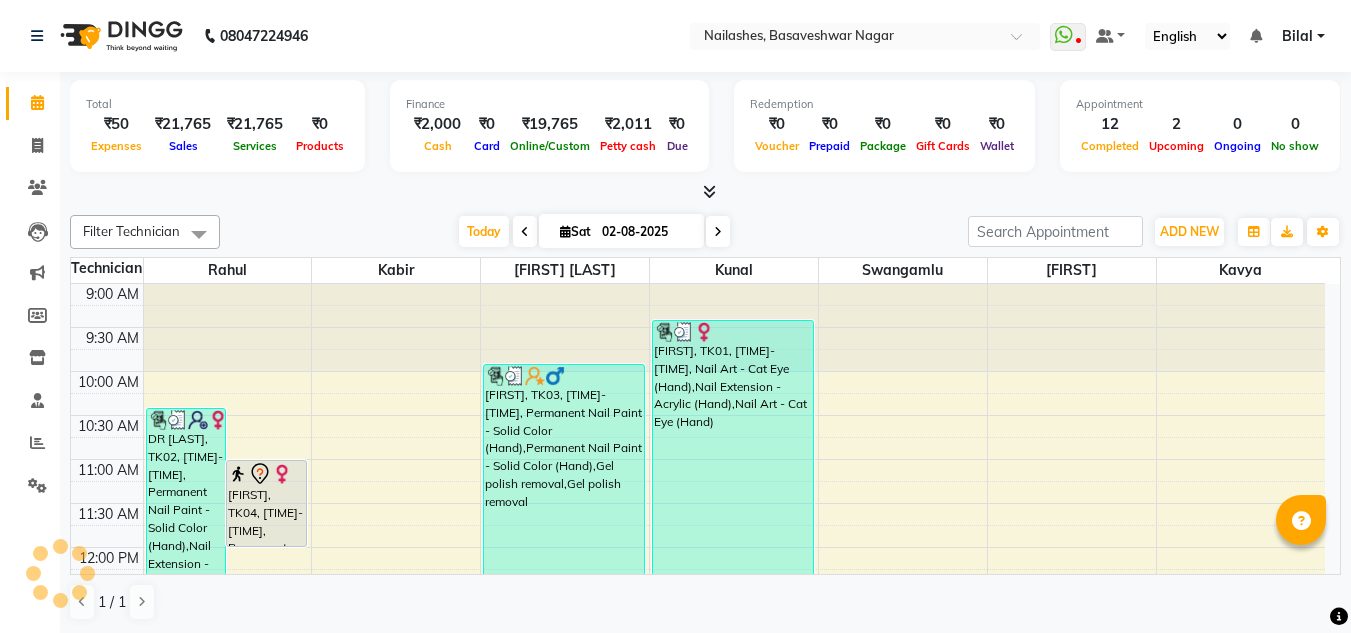 scroll, scrollTop: 0, scrollLeft: 0, axis: both 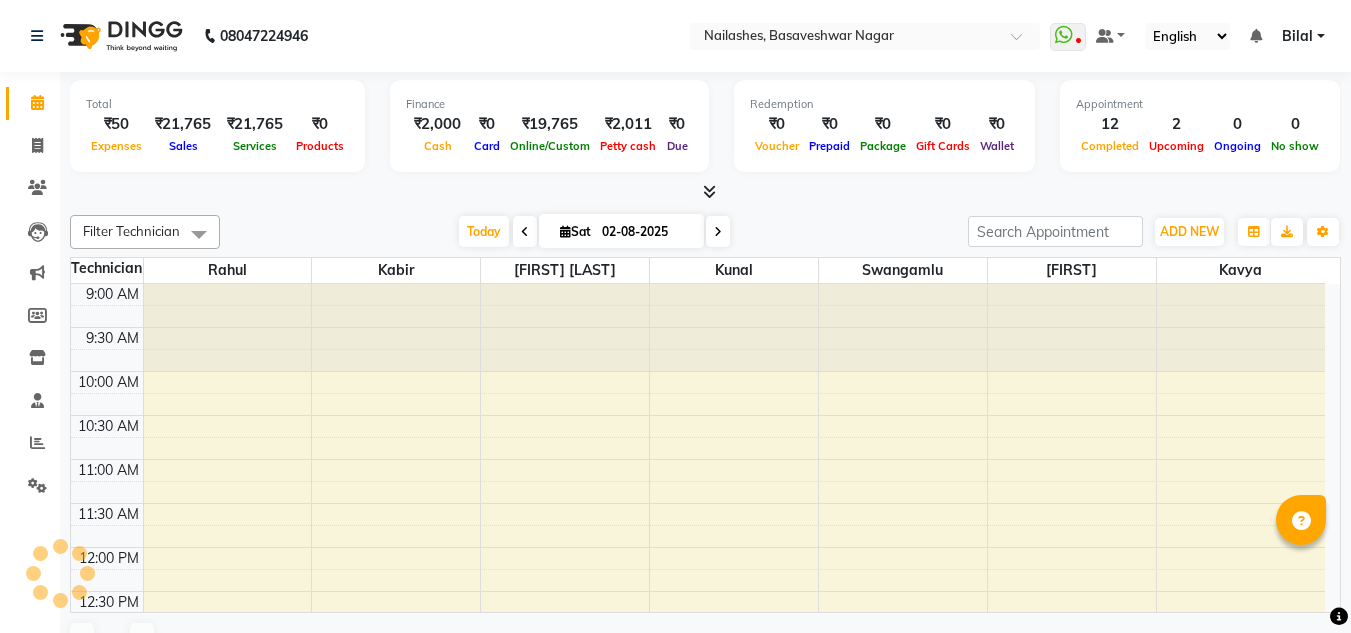 select on "en" 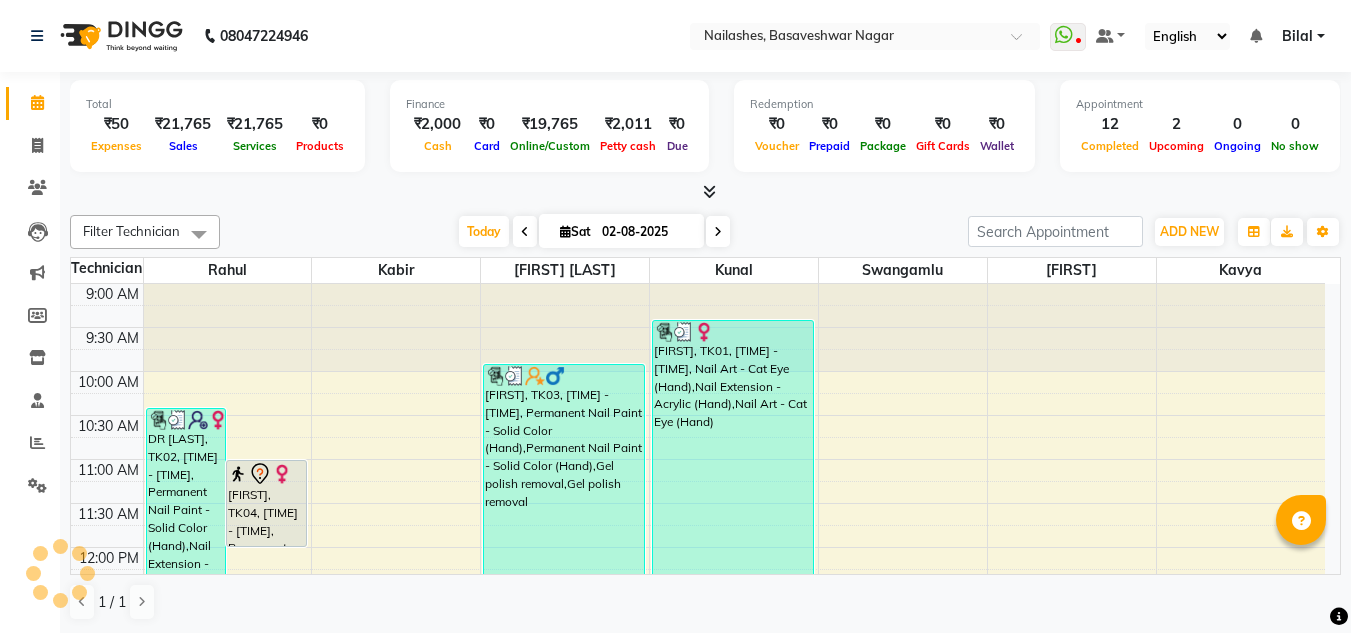 scroll, scrollTop: 0, scrollLeft: 0, axis: both 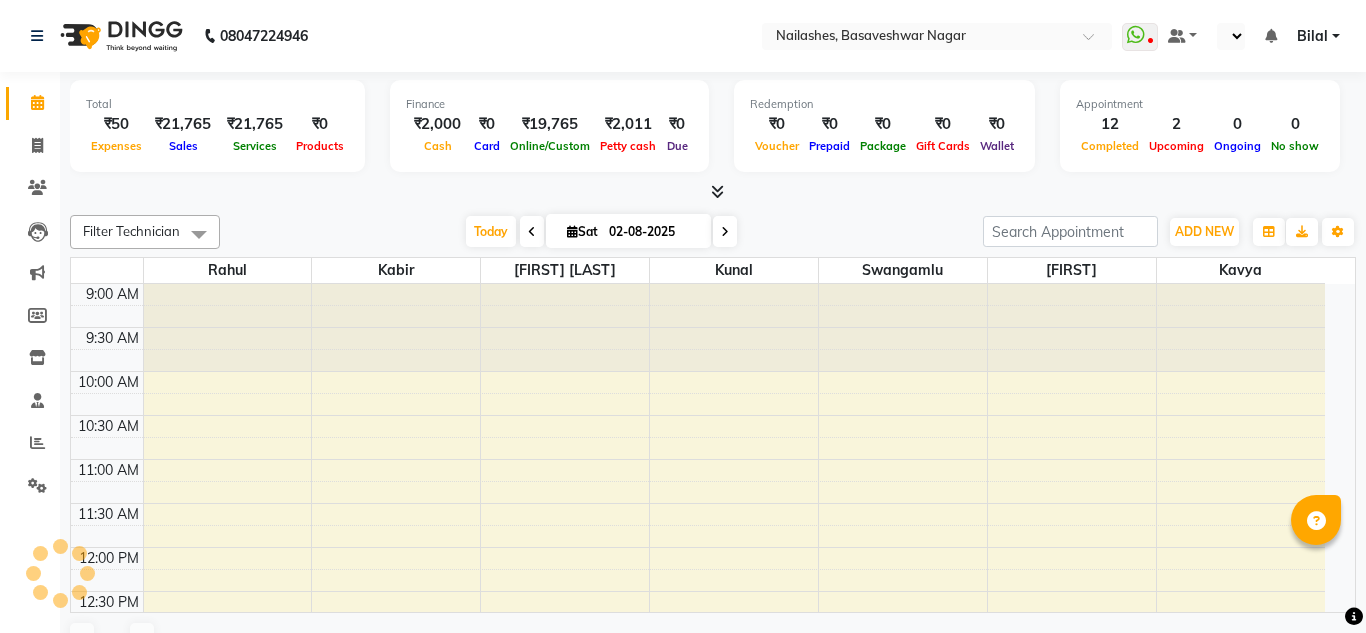 select on "en" 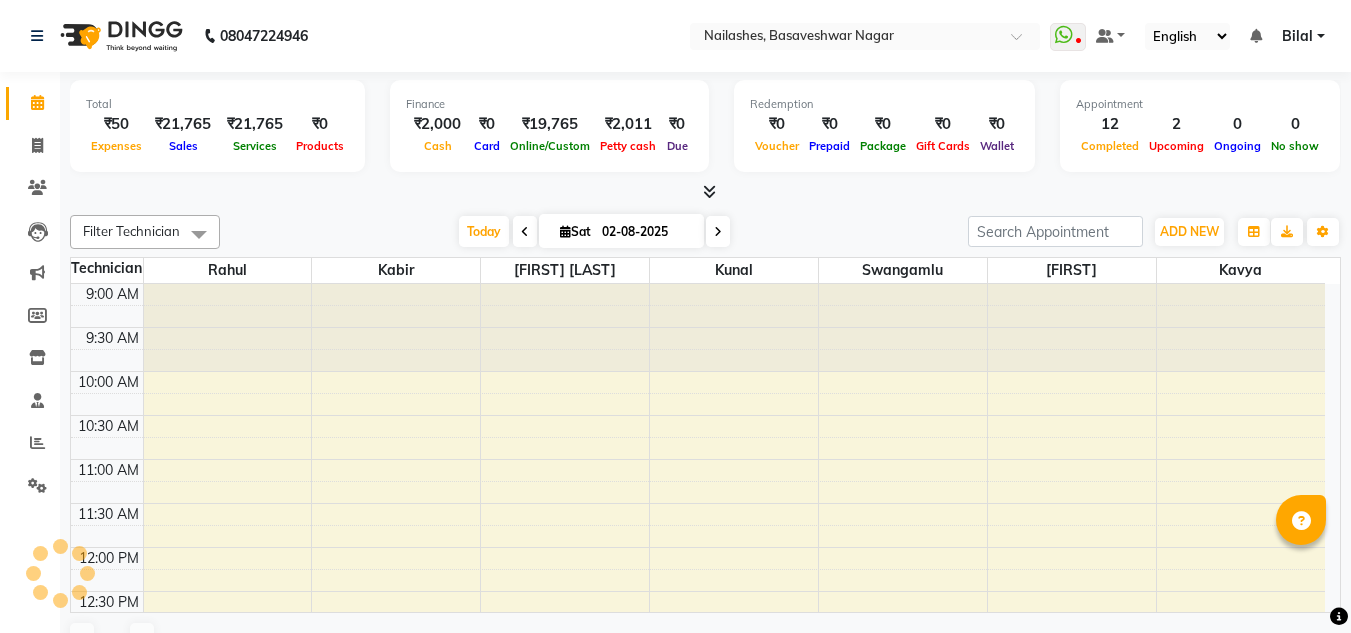 scroll, scrollTop: 0, scrollLeft: 0, axis: both 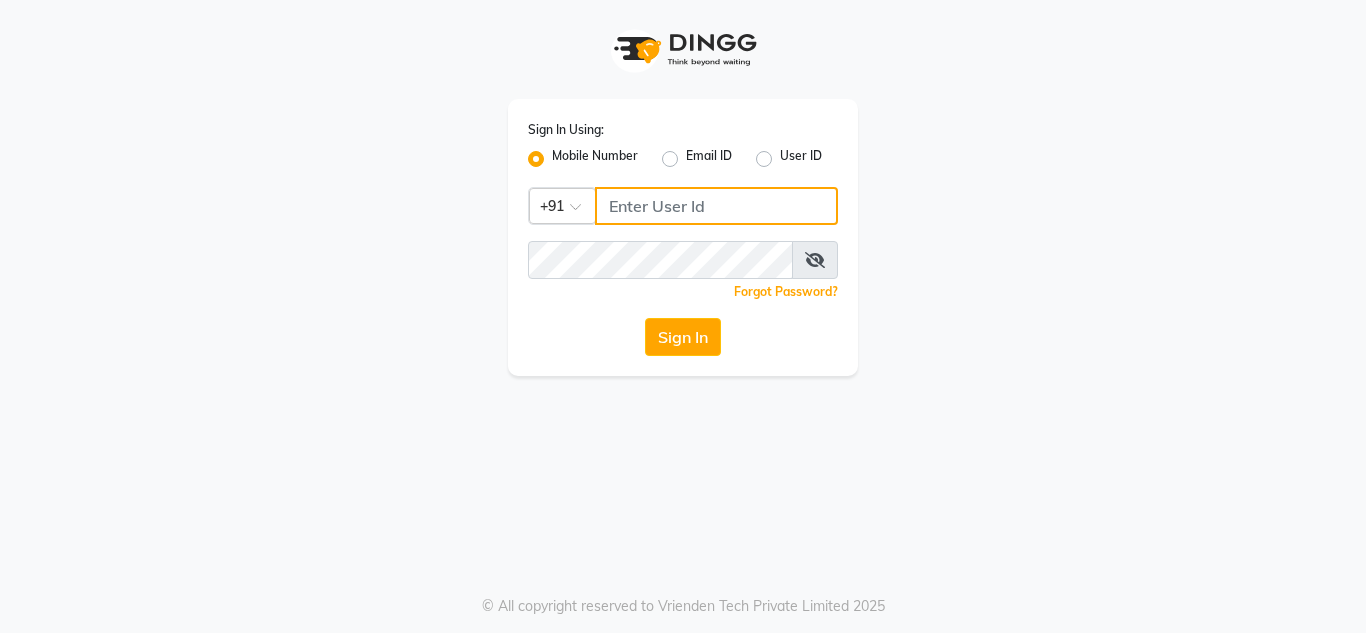 click on "[PHONE]" 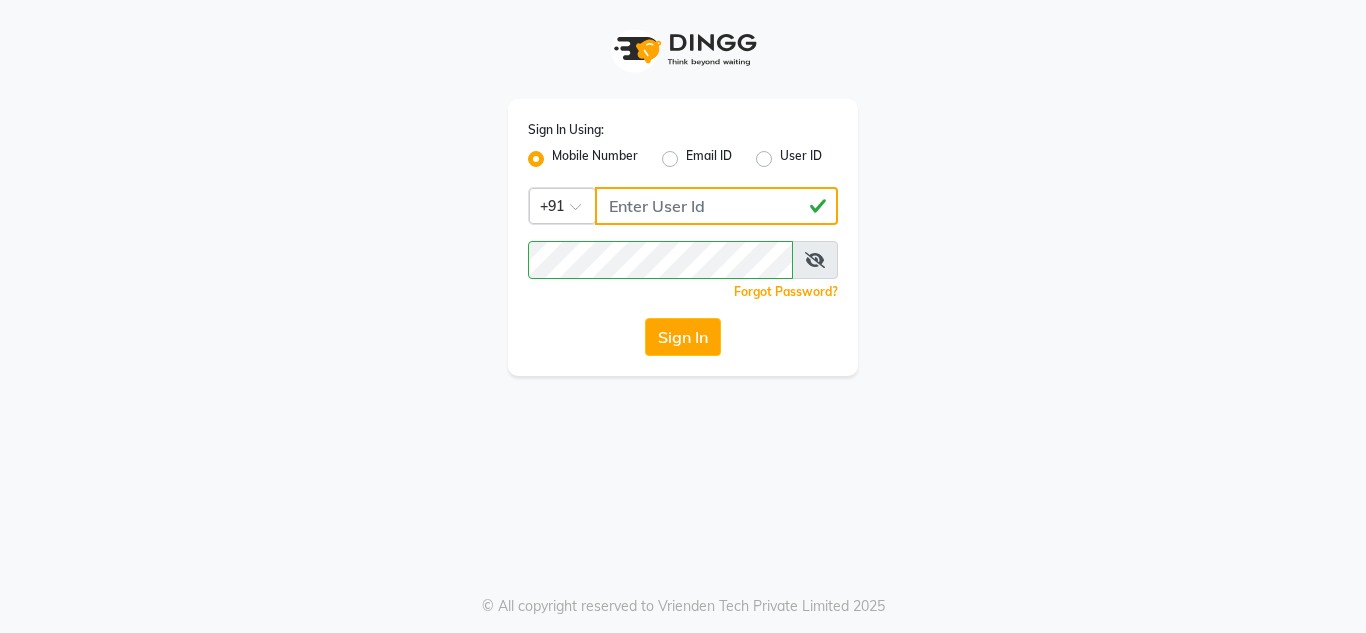 type on "9620706761" 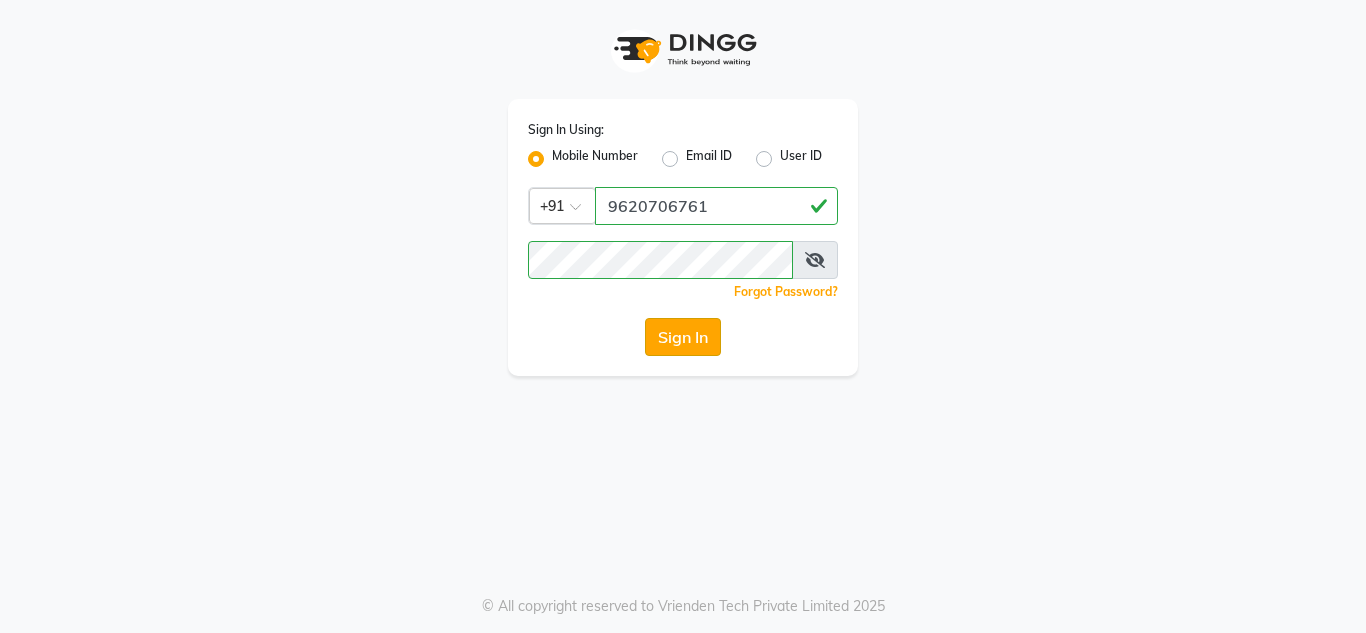 click on "Sign In" 